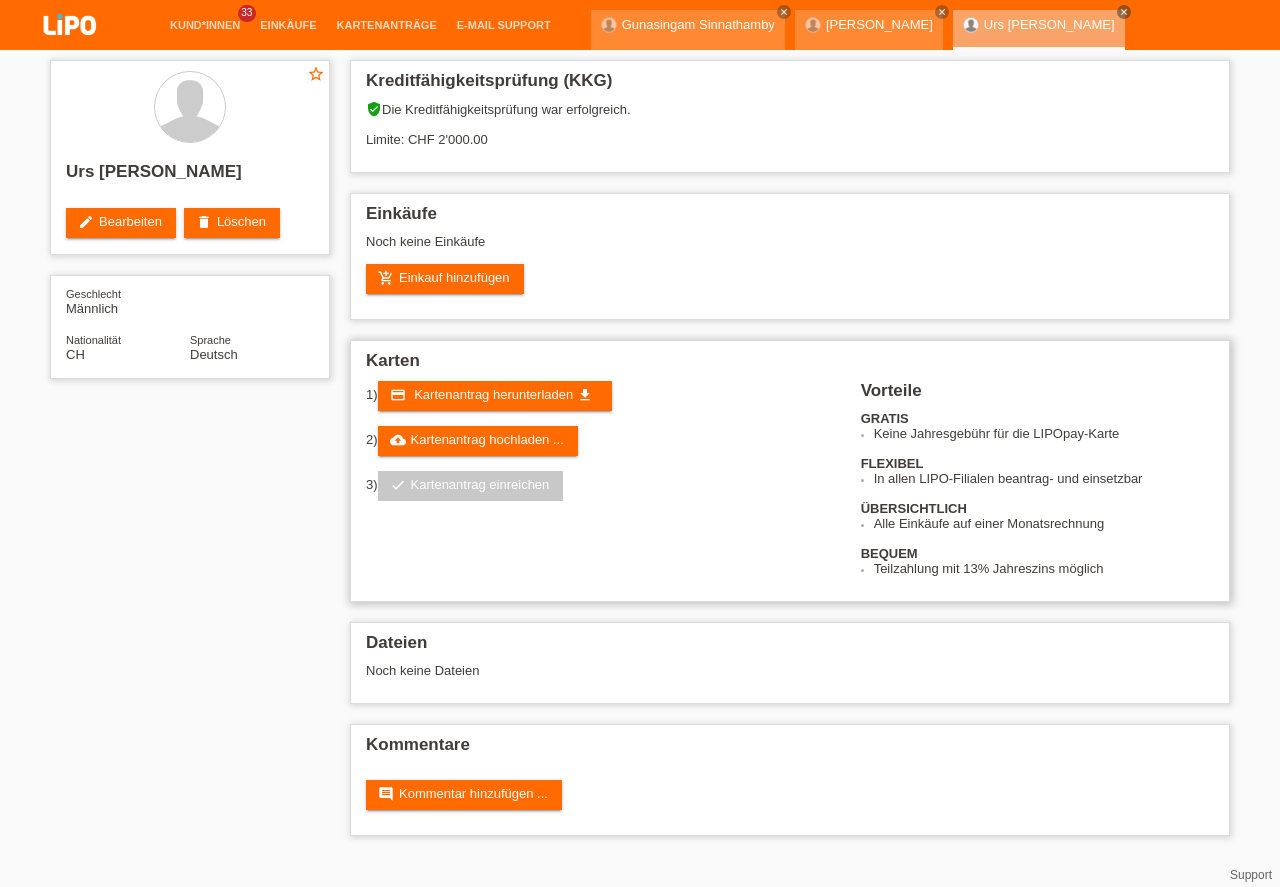 scroll, scrollTop: 0, scrollLeft: 0, axis: both 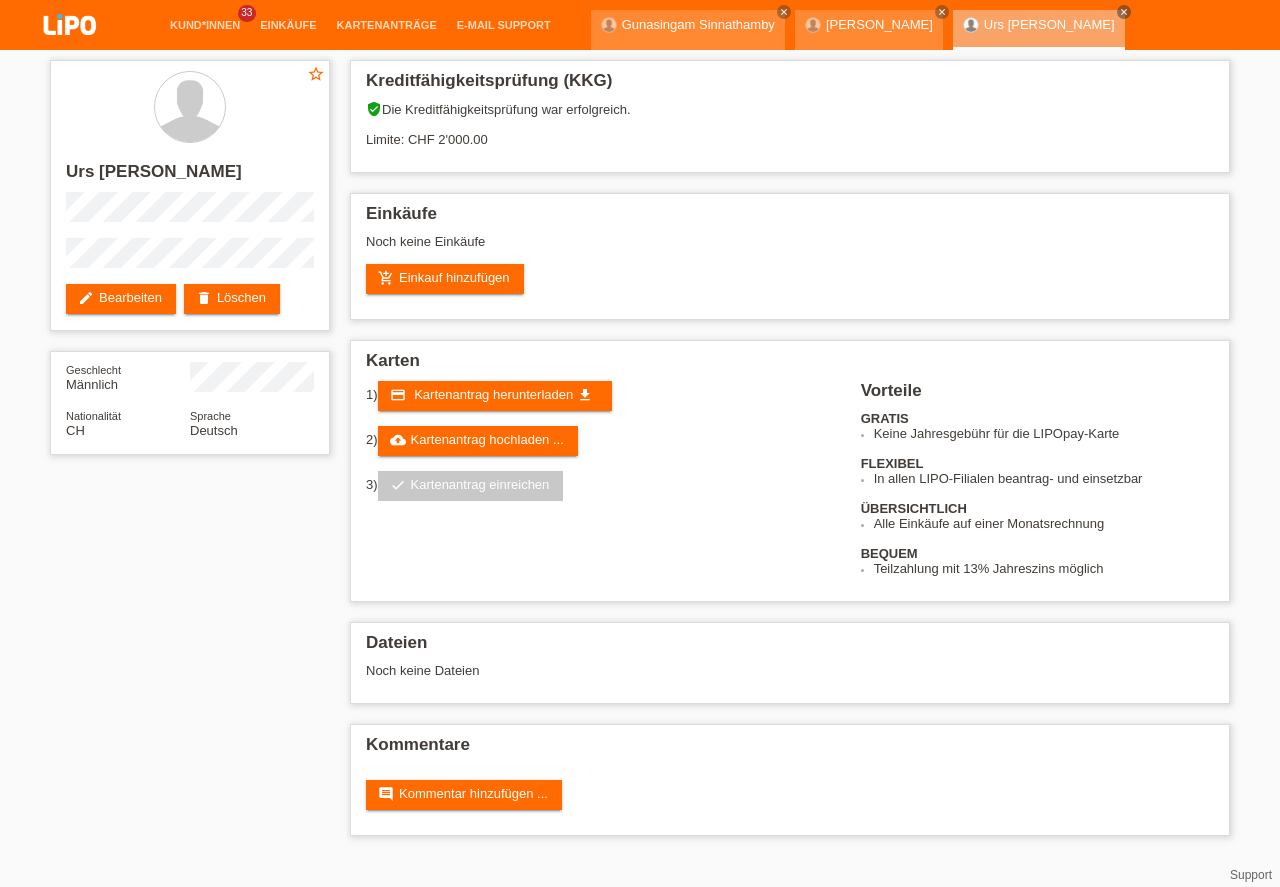 click at bounding box center (70, 26) 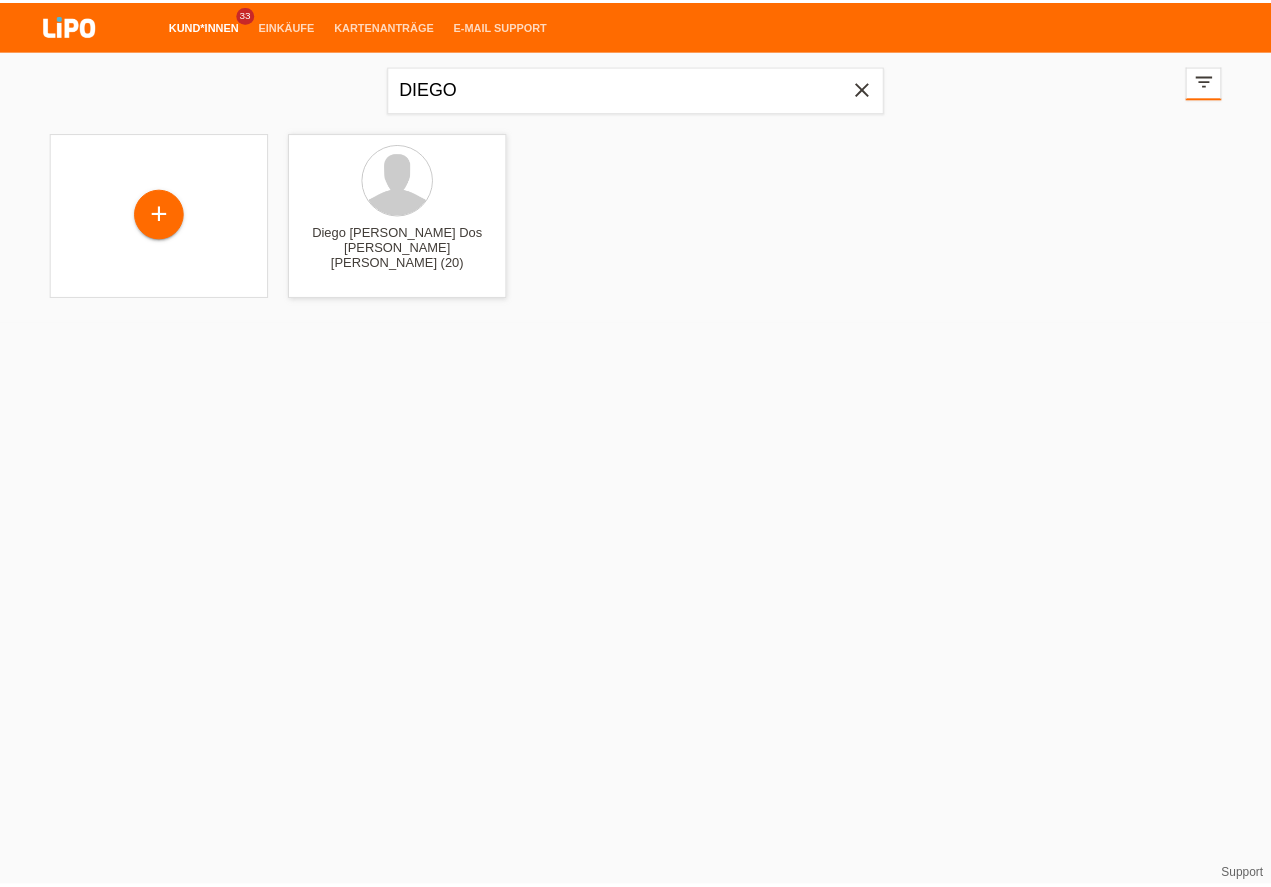 scroll, scrollTop: 0, scrollLeft: 0, axis: both 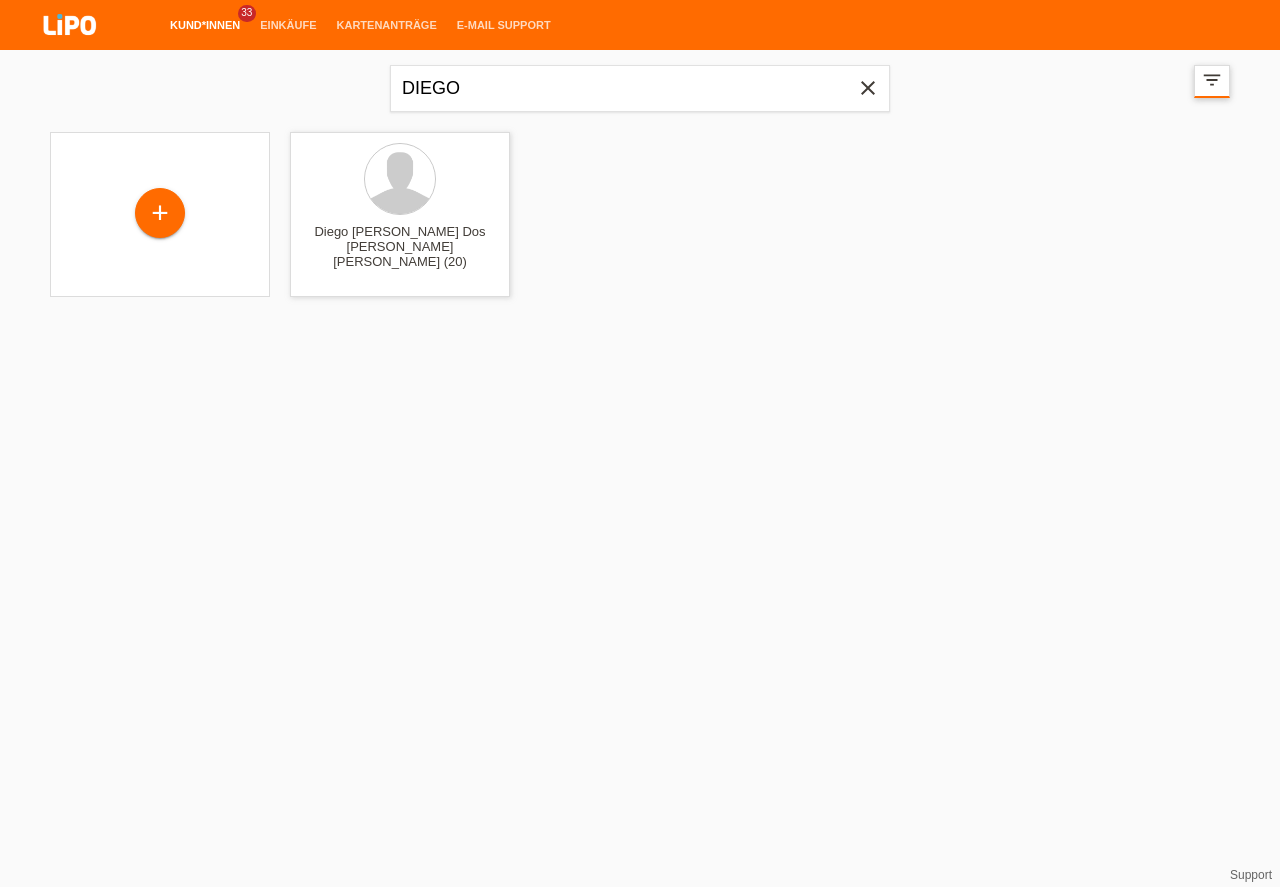 click on "filter_list" at bounding box center (1212, 80) 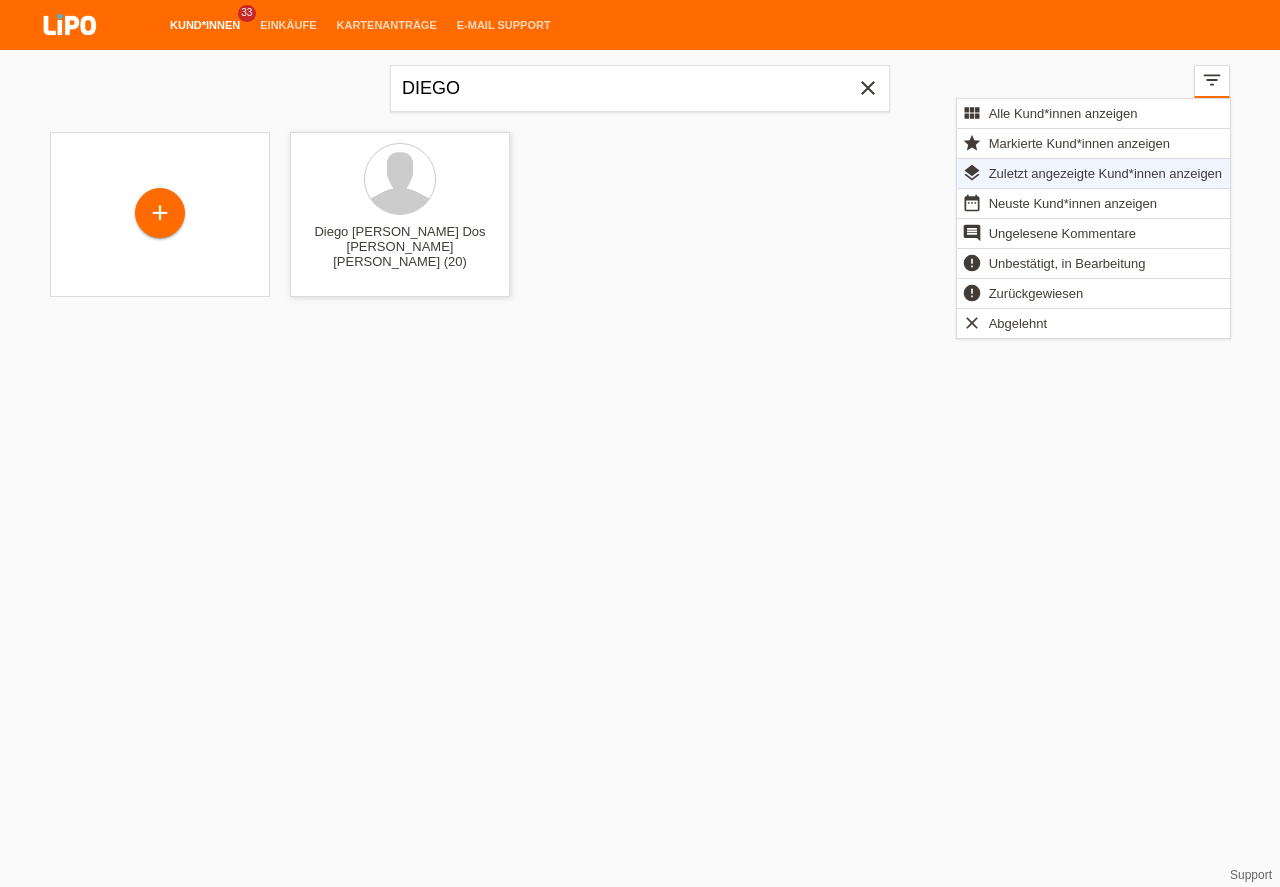click on "+
Diego Rafael Dos Reis Cardoso (20)
launch   Anzeigen" at bounding box center [640, 214] 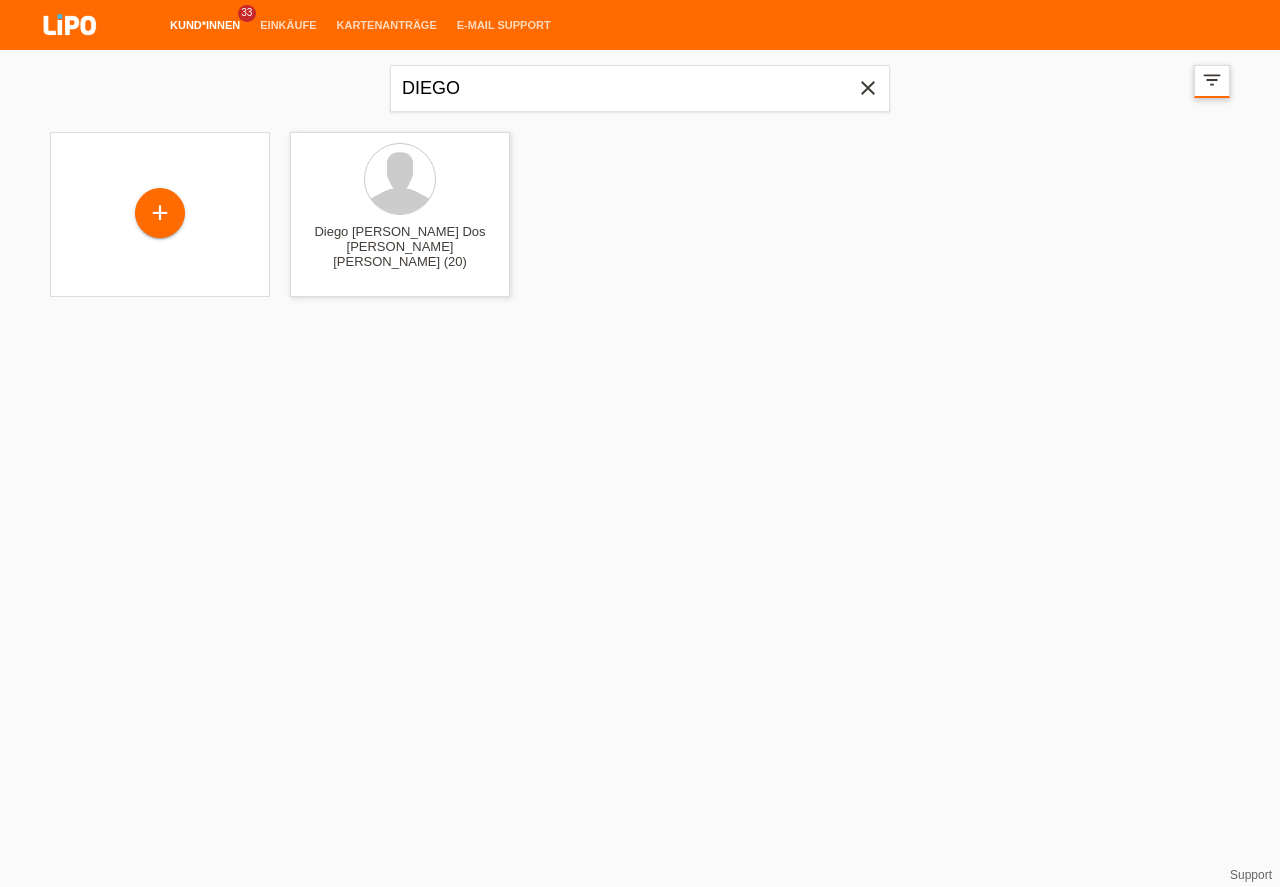 click on "filter_list" at bounding box center (1212, 80) 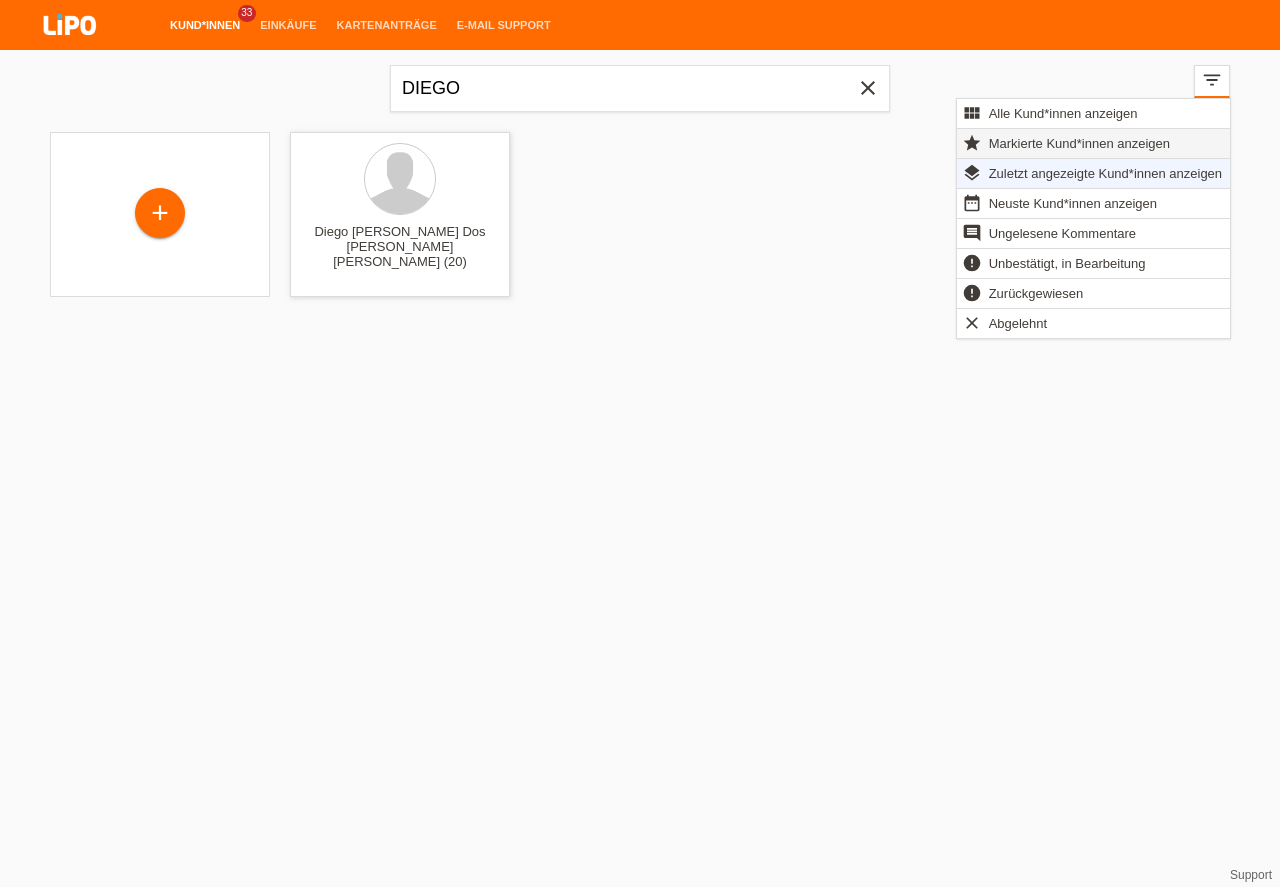 click on "Markierte Kund*innen anzeigen" at bounding box center [1079, 143] 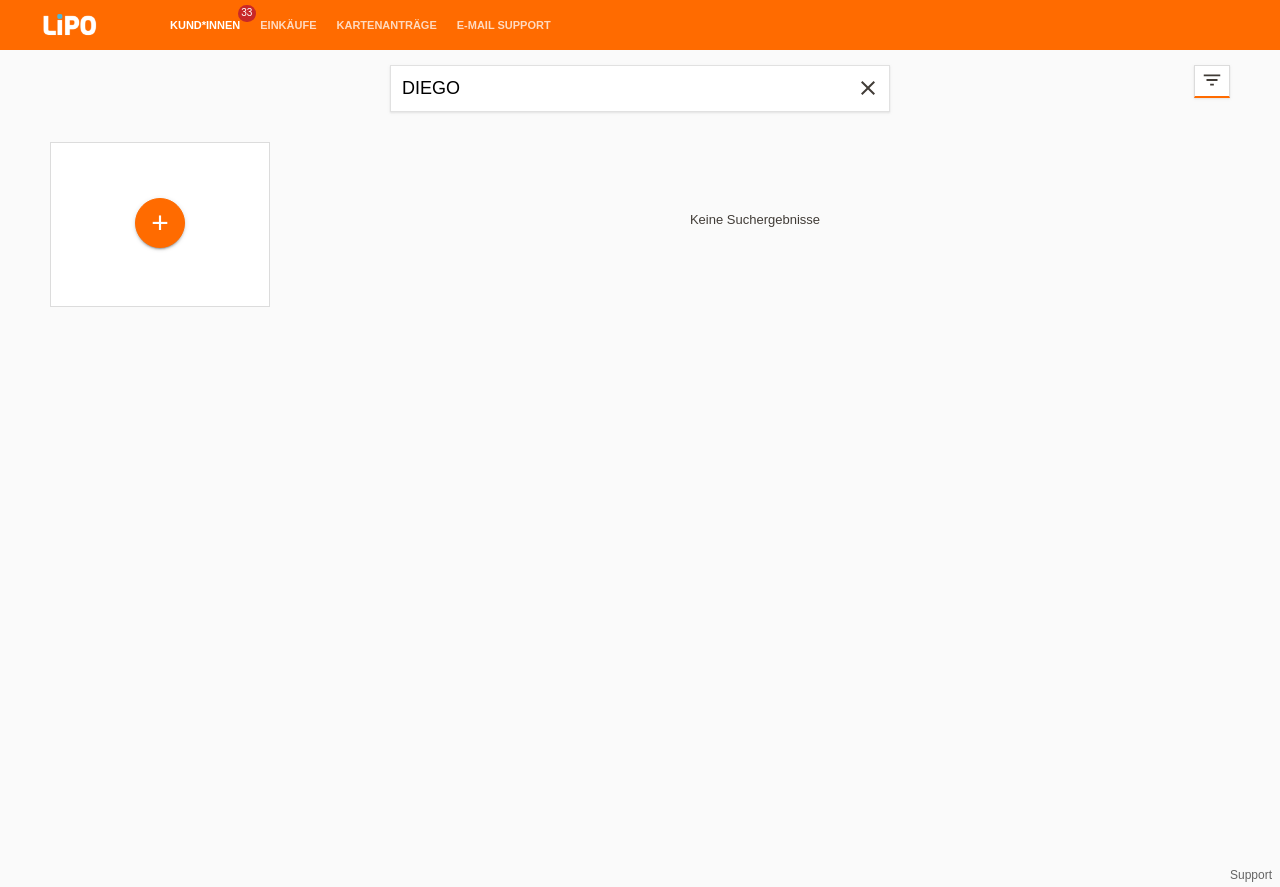 click on "close" at bounding box center (868, 88) 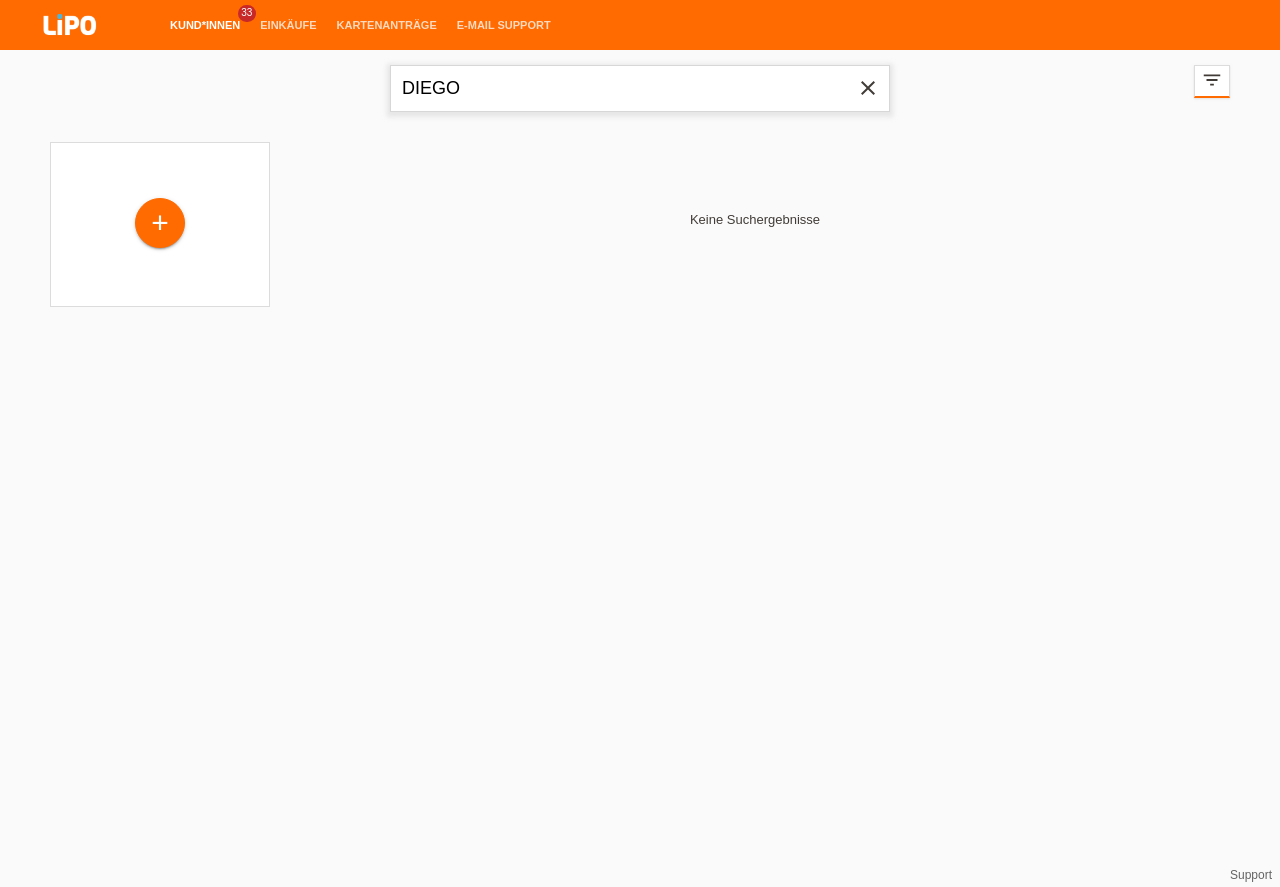 type 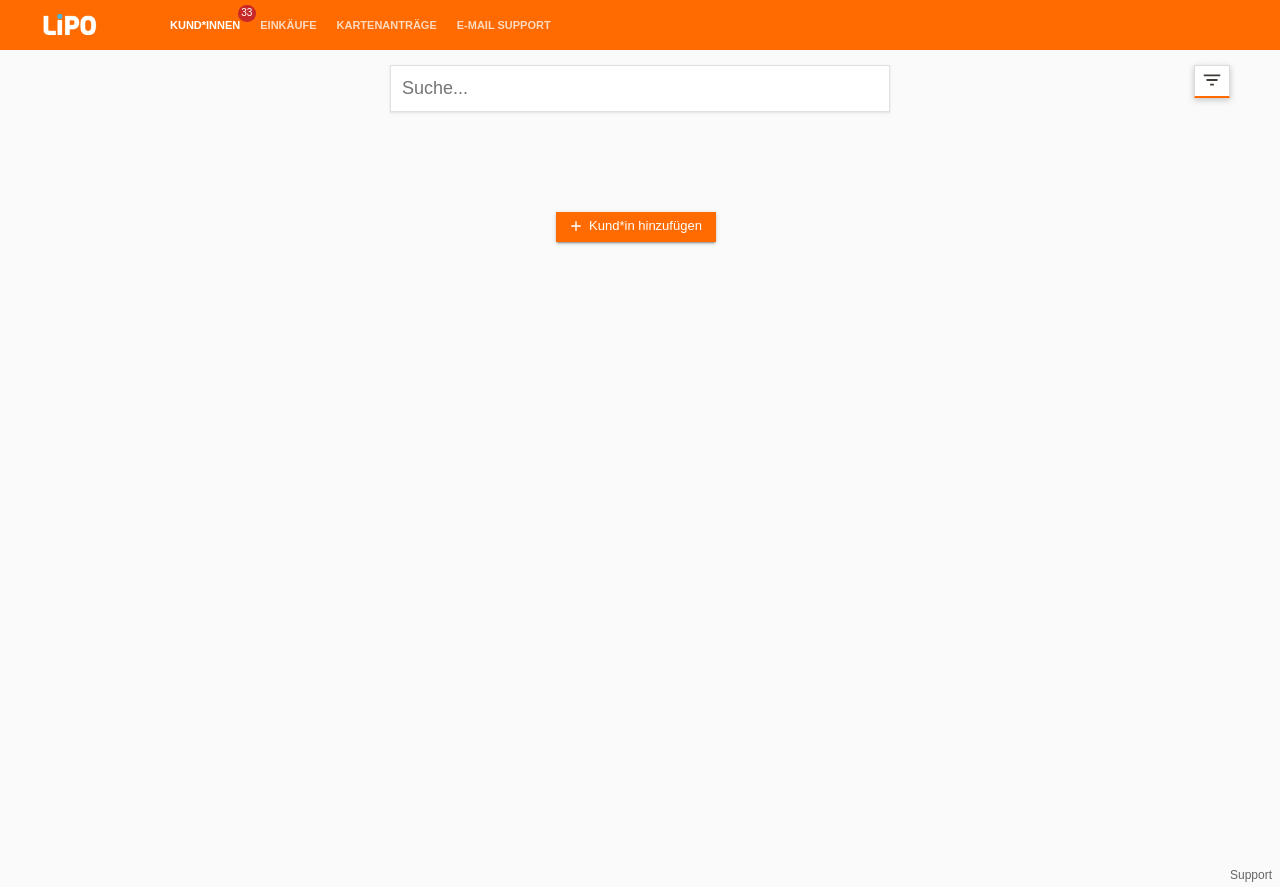 click on "filter_list" at bounding box center [1212, 80] 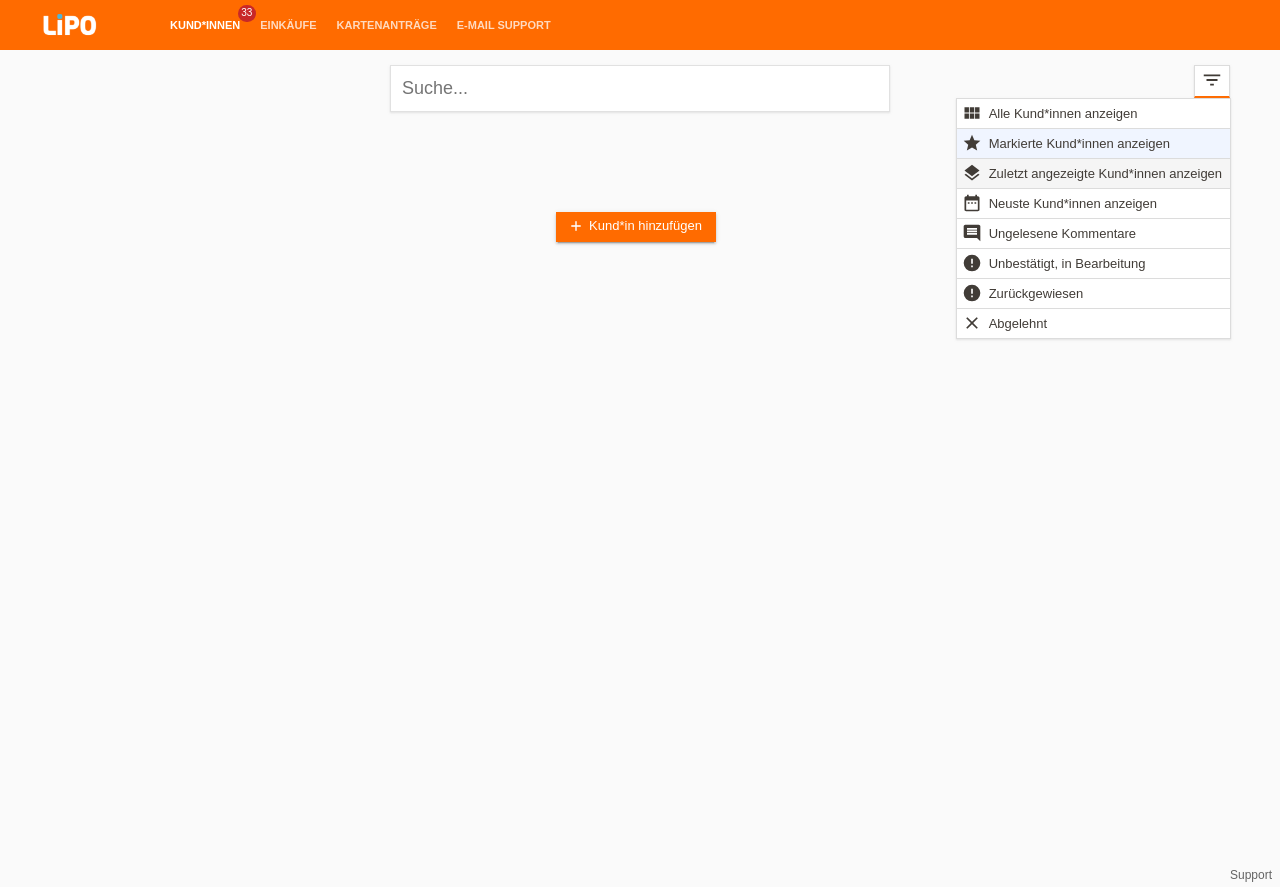 click on "Zuletzt angezeigte Kund*innen anzeigen" at bounding box center [1105, 173] 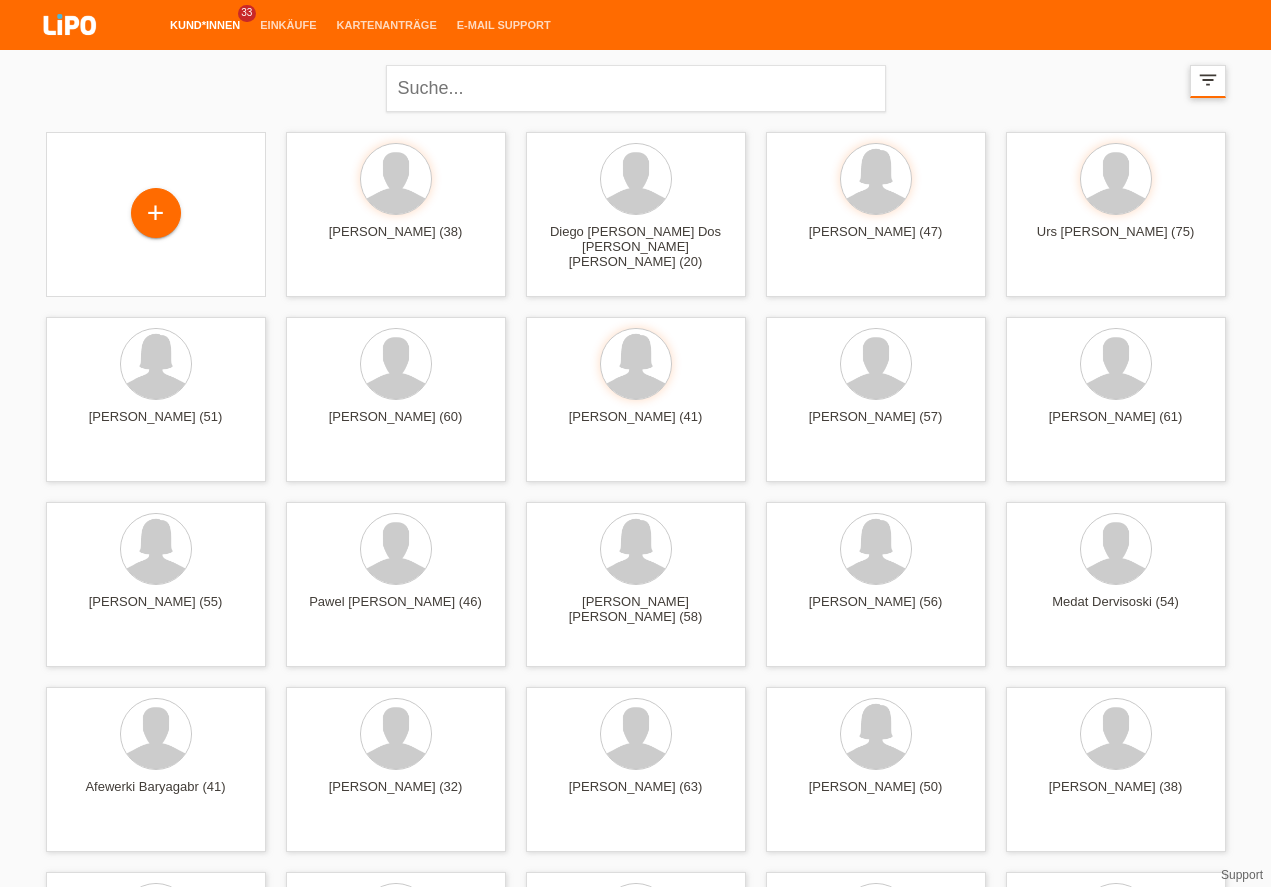 click on "filter_list" at bounding box center (1208, 80) 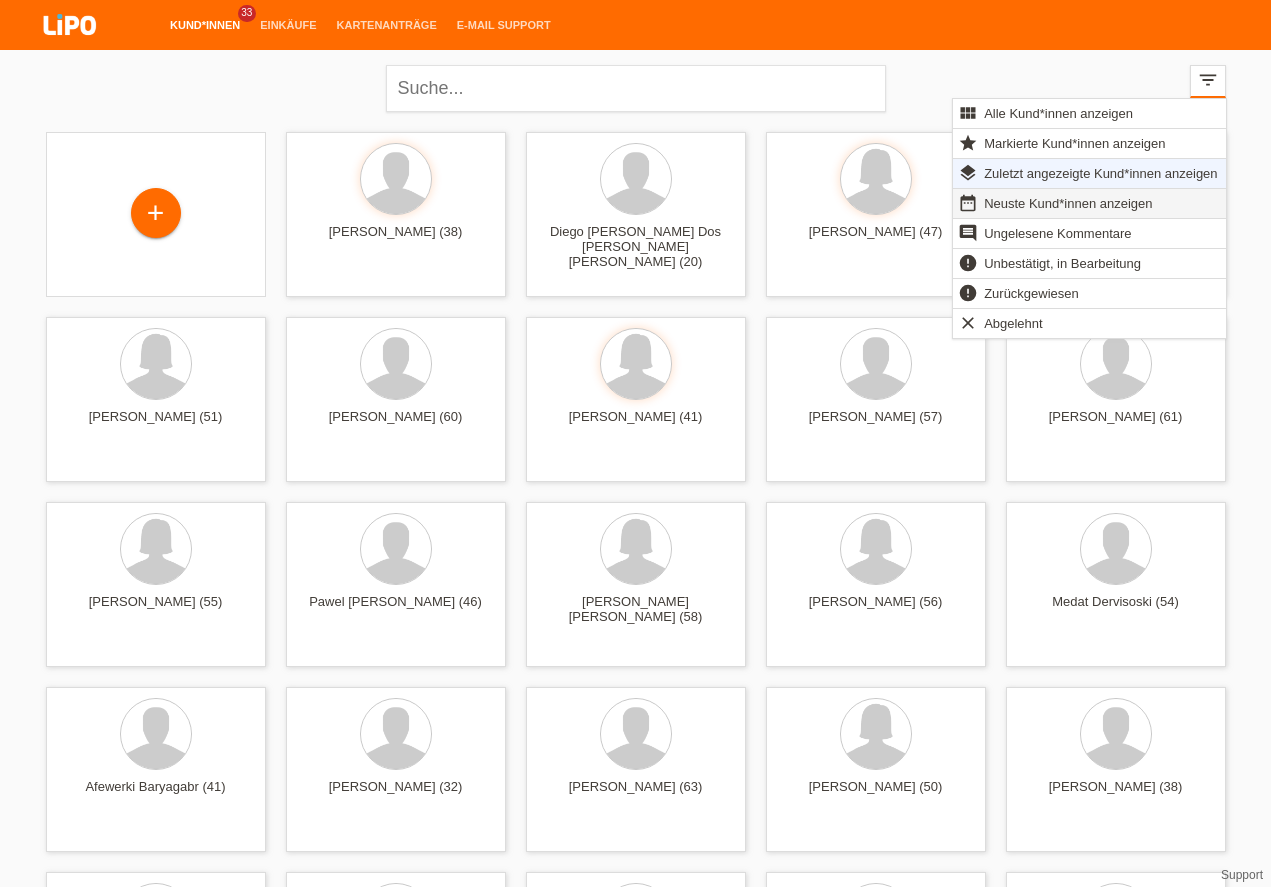 click on "Neuste Kund*innen anzeigen" at bounding box center [1068, 203] 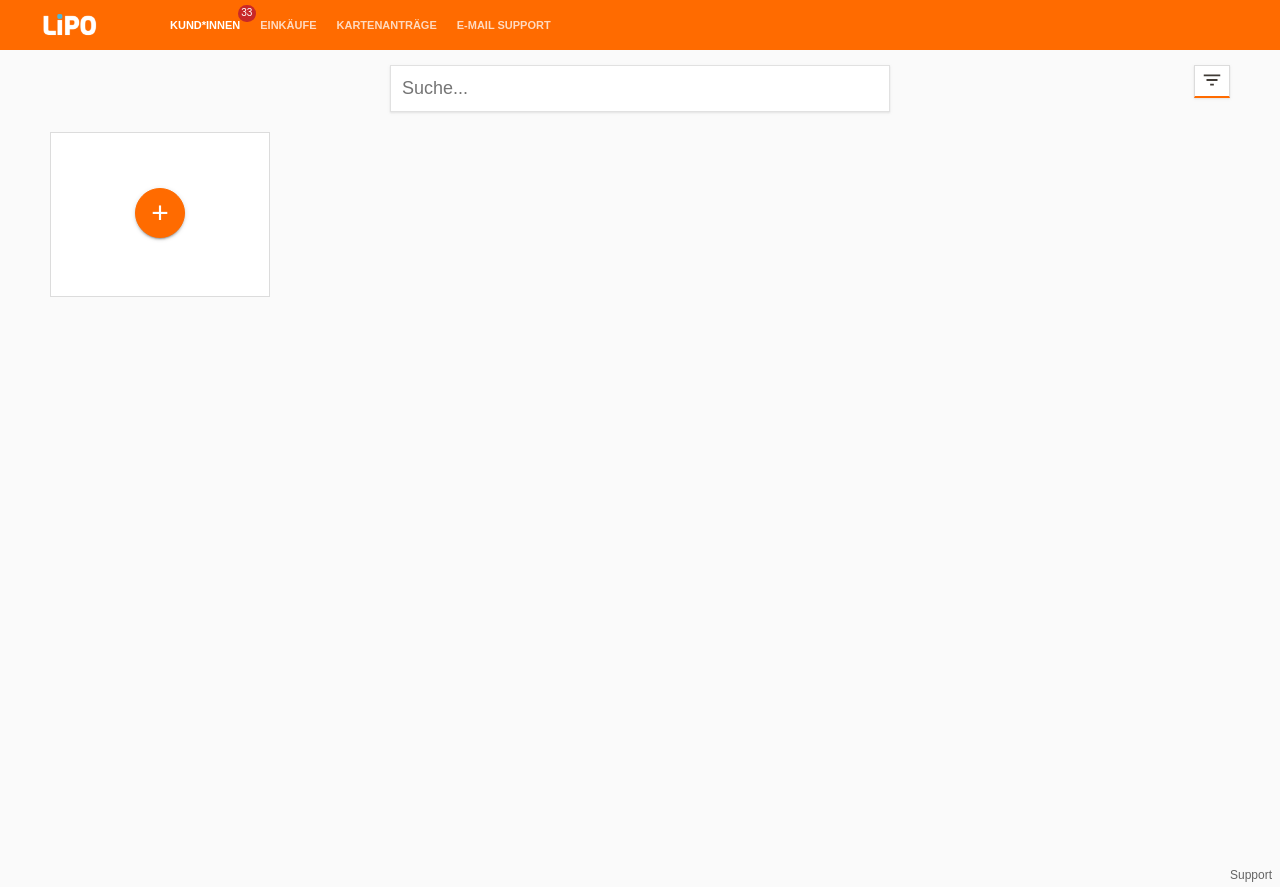 click on "filter_list" at bounding box center (1212, 80) 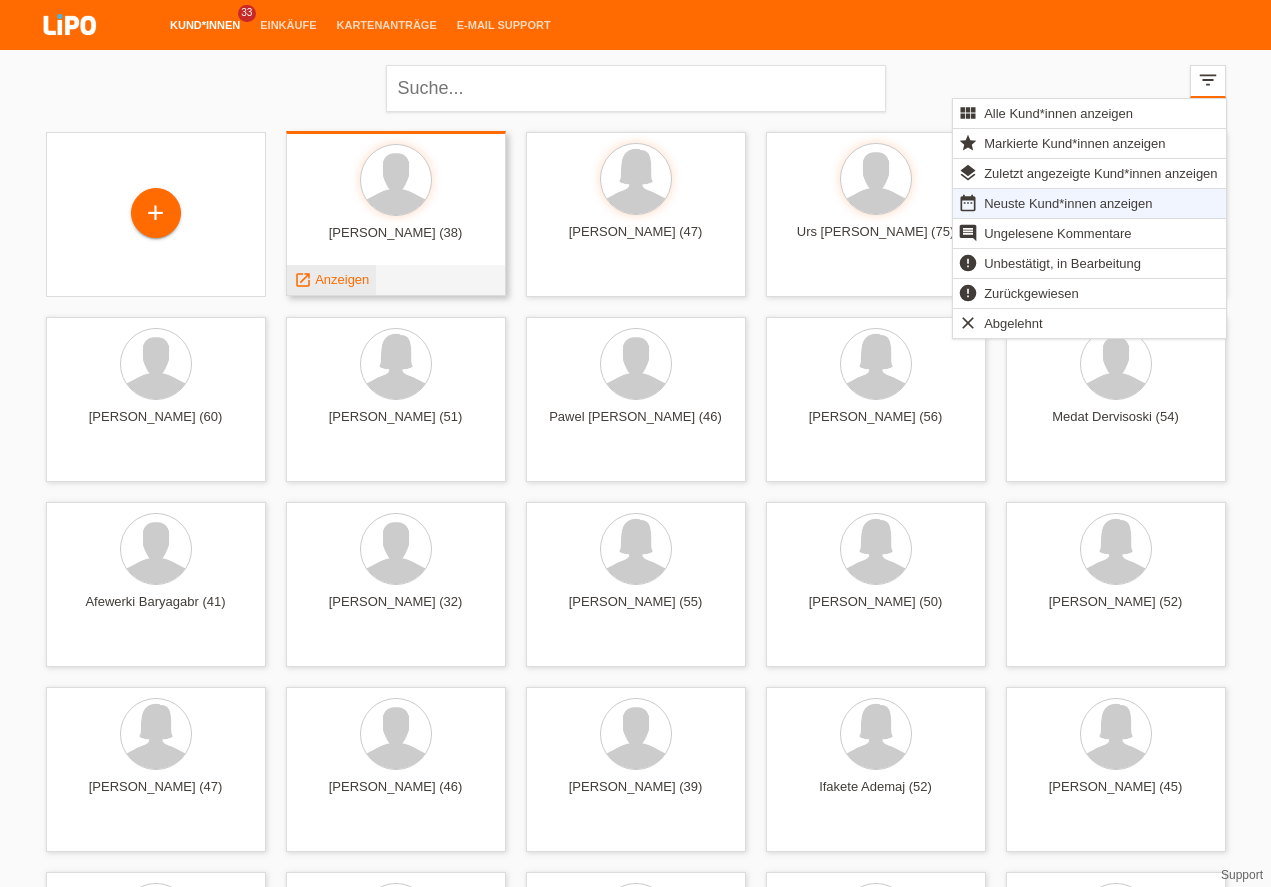 click on "Anzeigen" at bounding box center [342, 279] 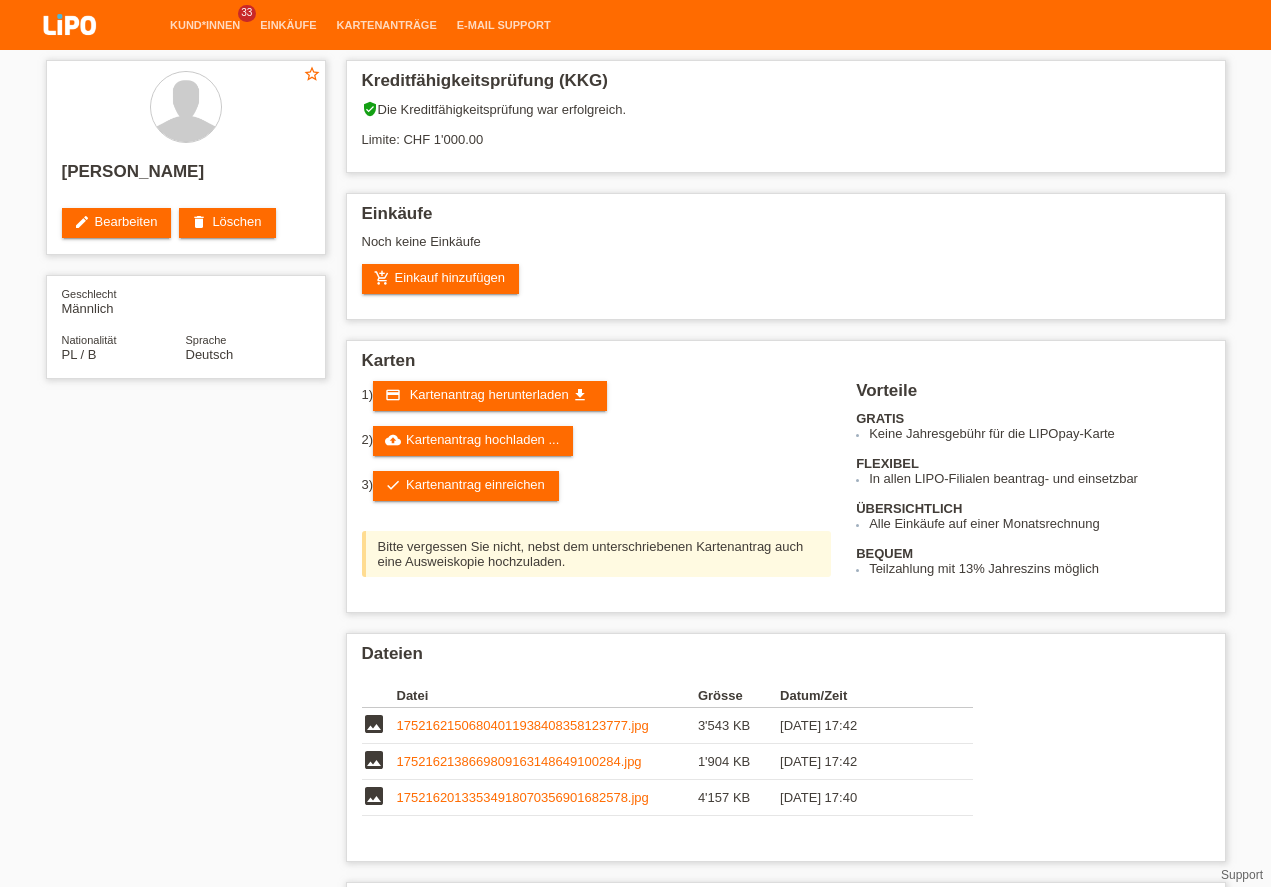 scroll, scrollTop: 0, scrollLeft: 0, axis: both 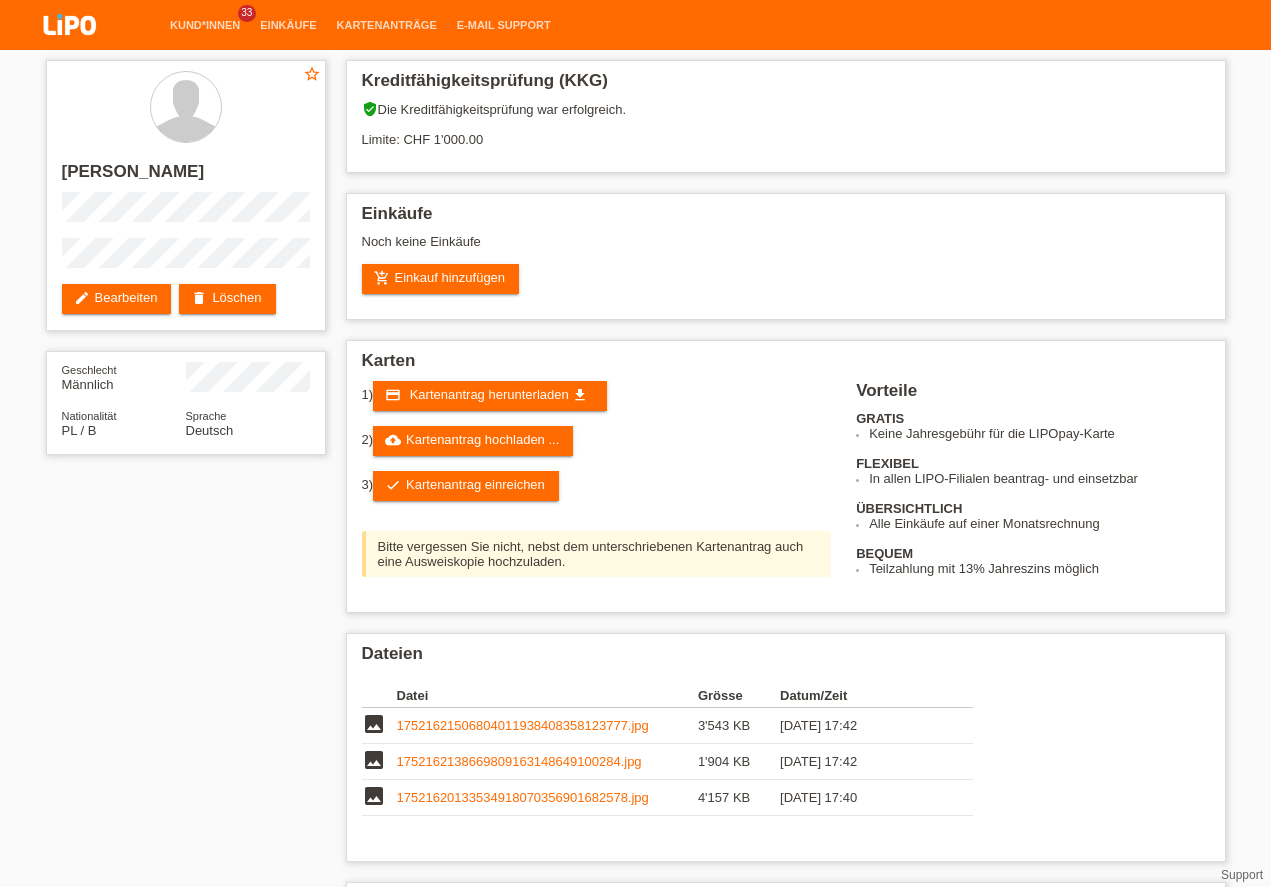 click on "close" at bounding box center (942, 63) 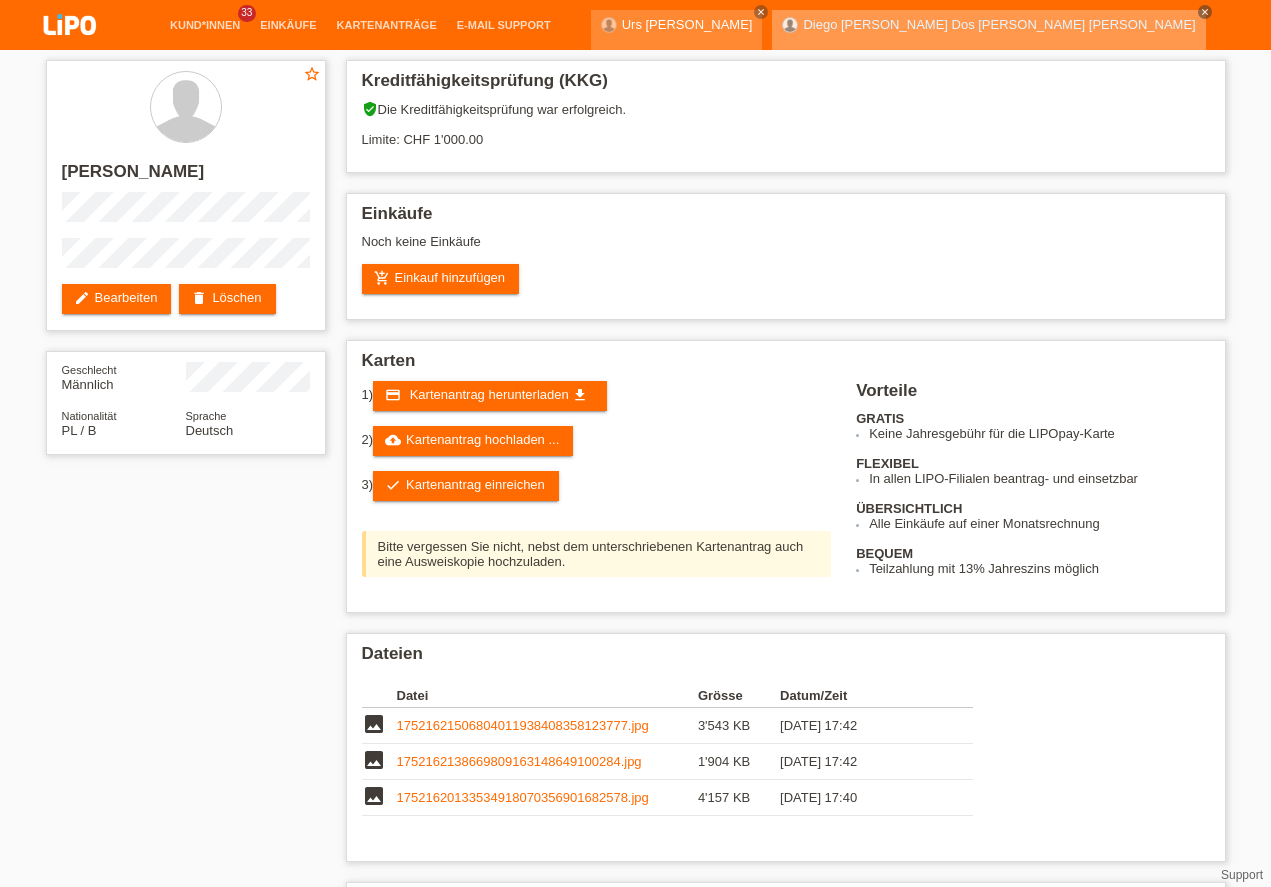 click on "close" at bounding box center (1205, 12) 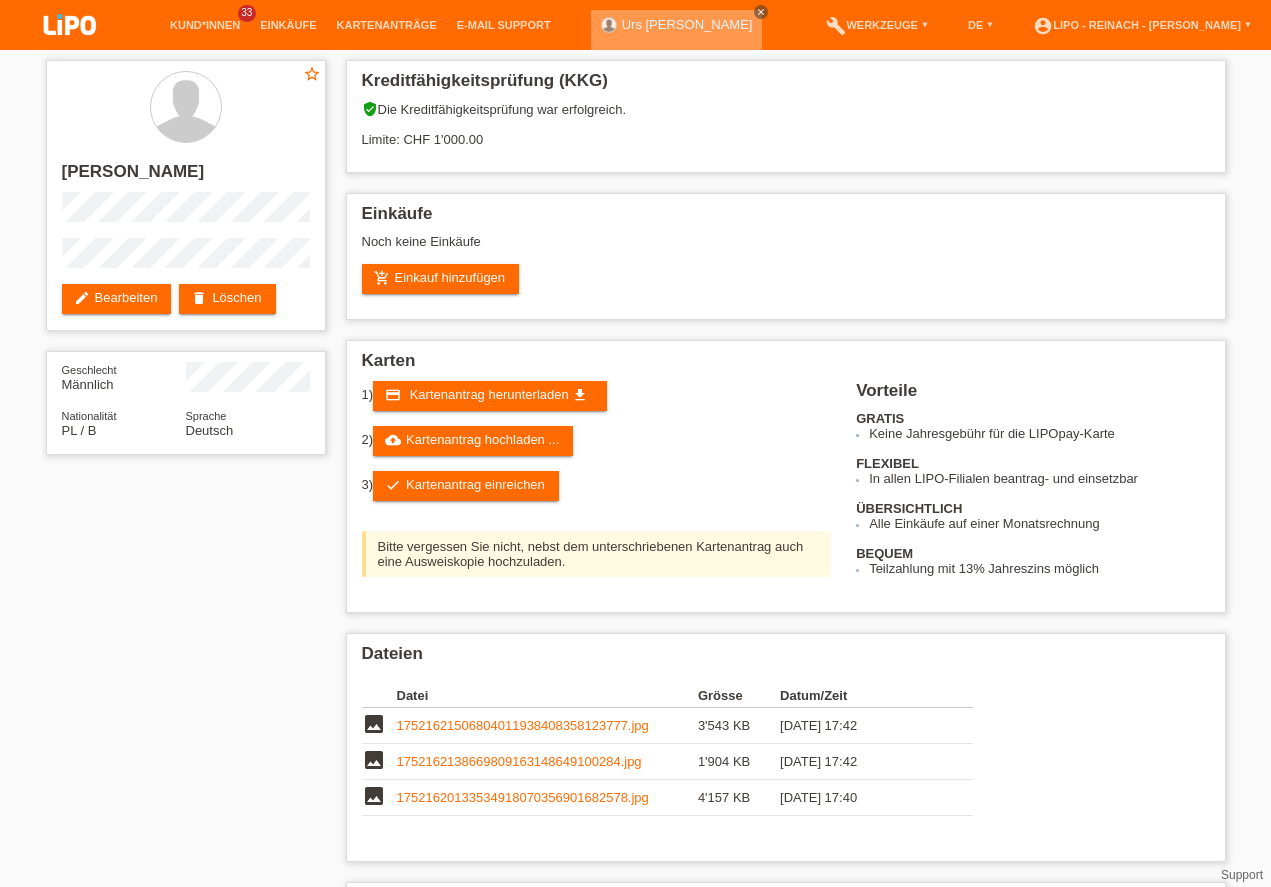 click on "close" at bounding box center [761, 12] 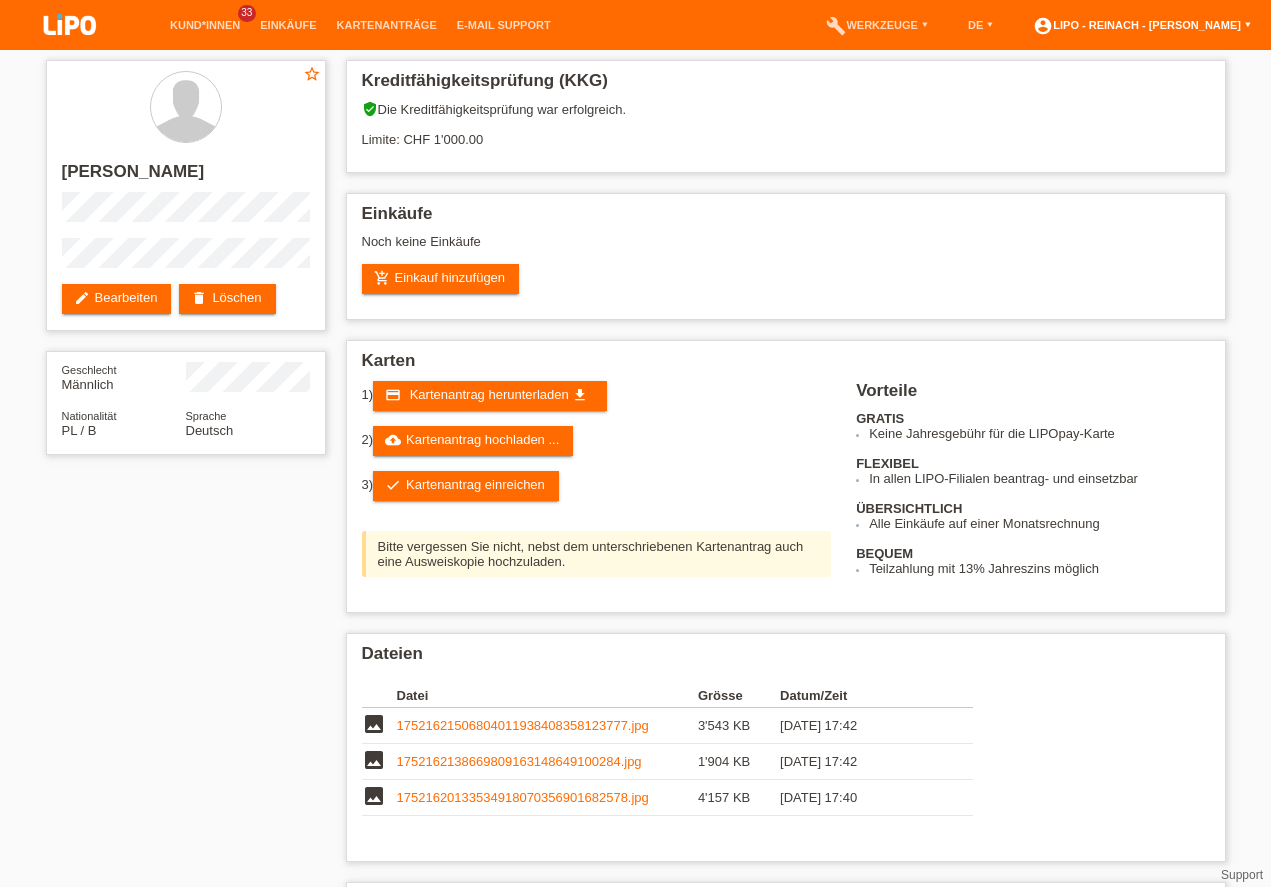 click on "account_circle  LIPO - Reinach - Thomas Bauer  ▾" at bounding box center (1142, 25) 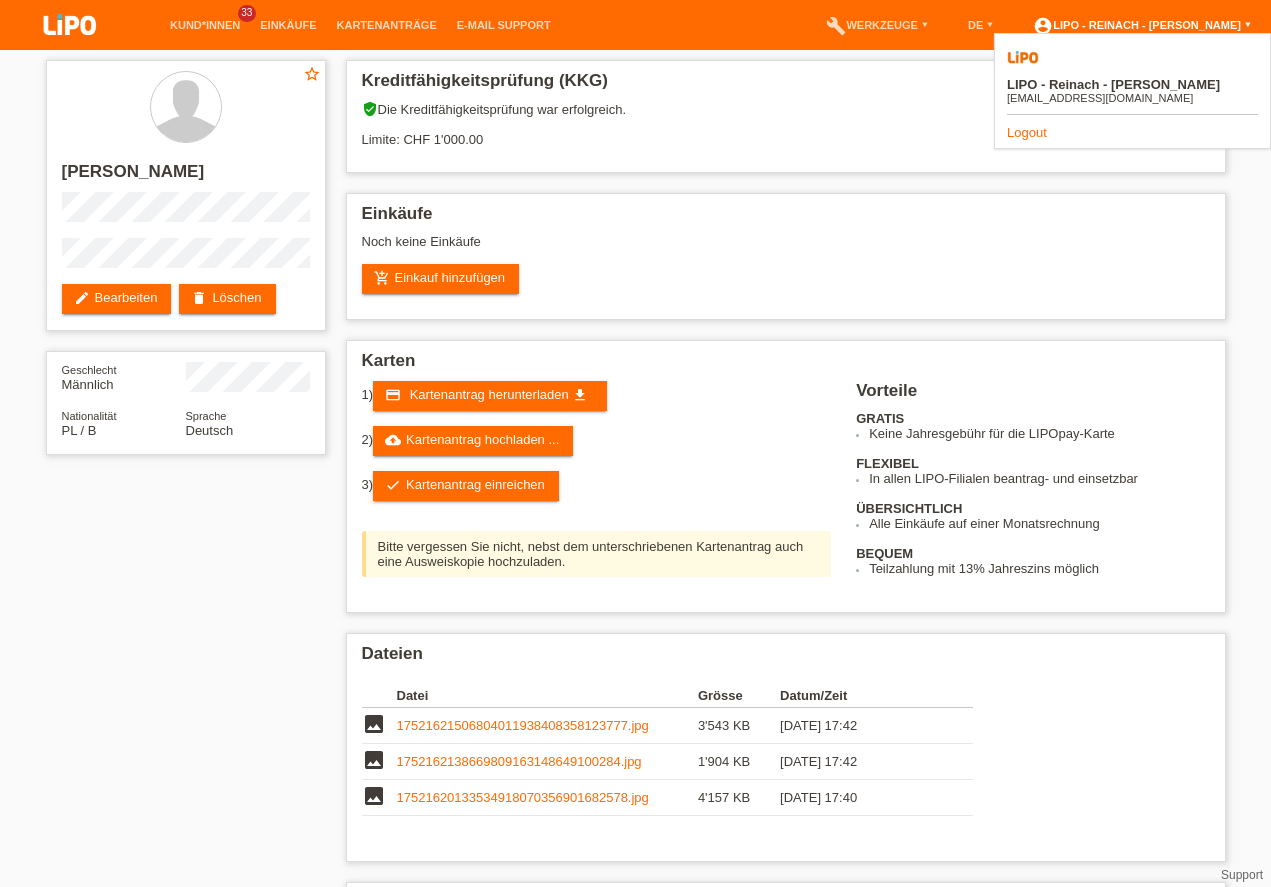 click on "account_circle  LIPO - Reinach - Thomas Bauer  ▾" at bounding box center (1142, 25) 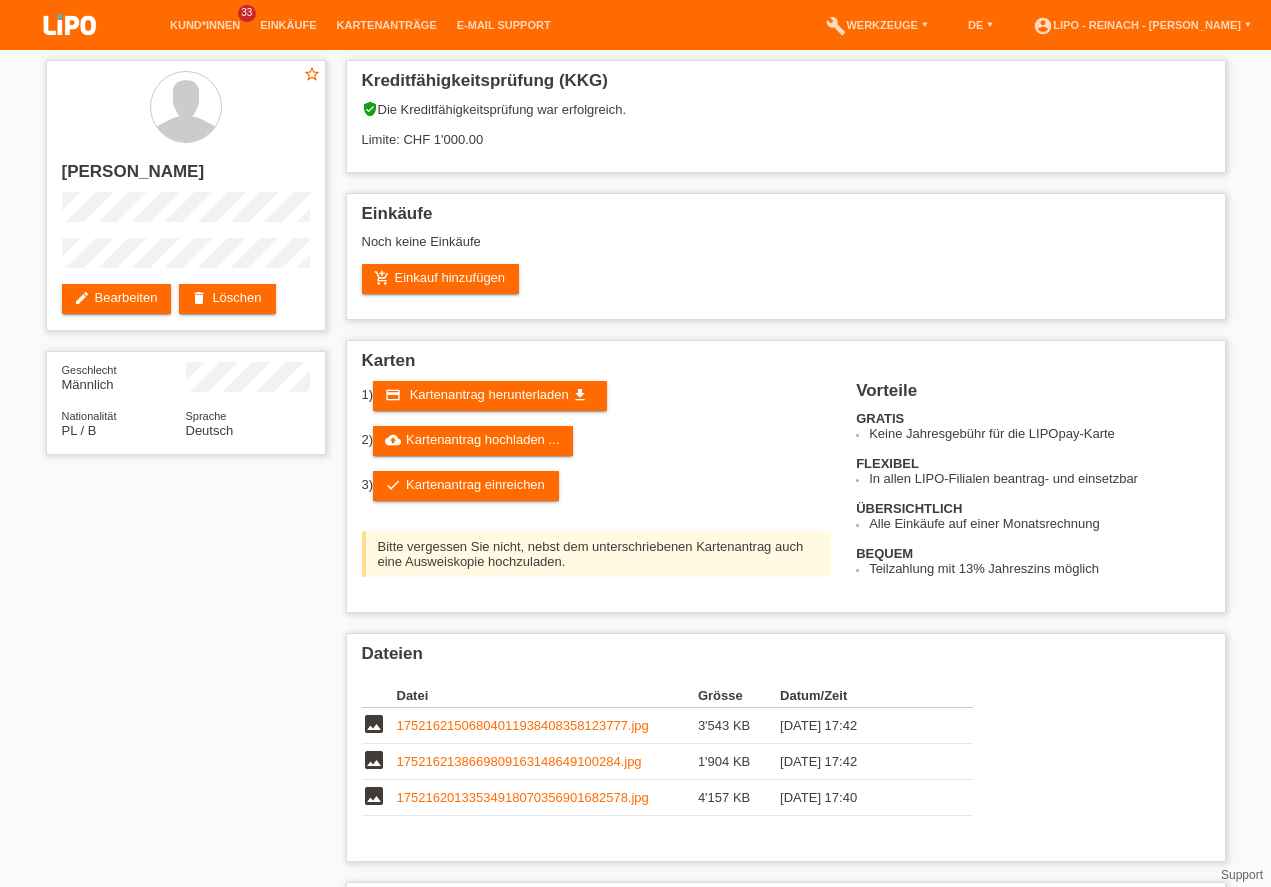 click at bounding box center [70, 26] 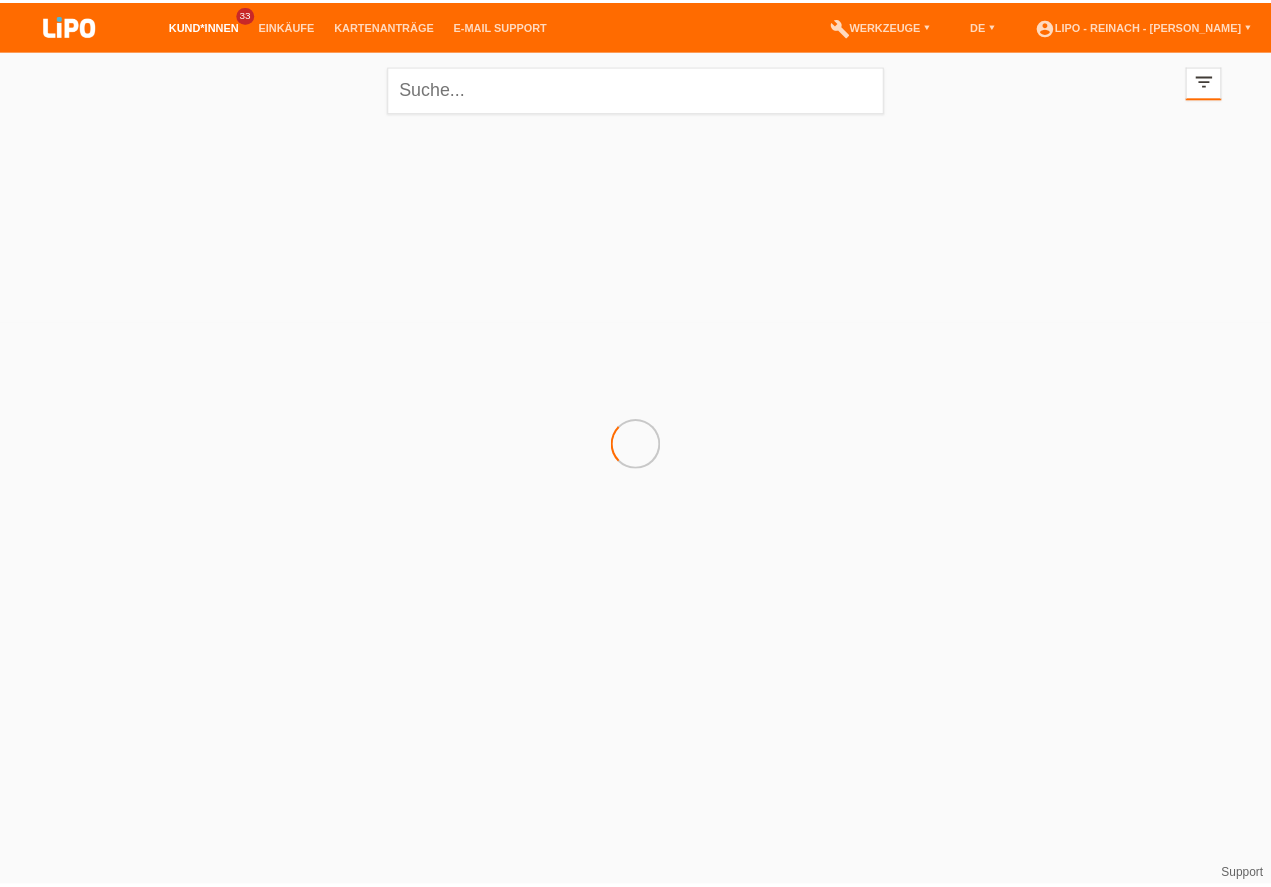 scroll, scrollTop: 0, scrollLeft: 0, axis: both 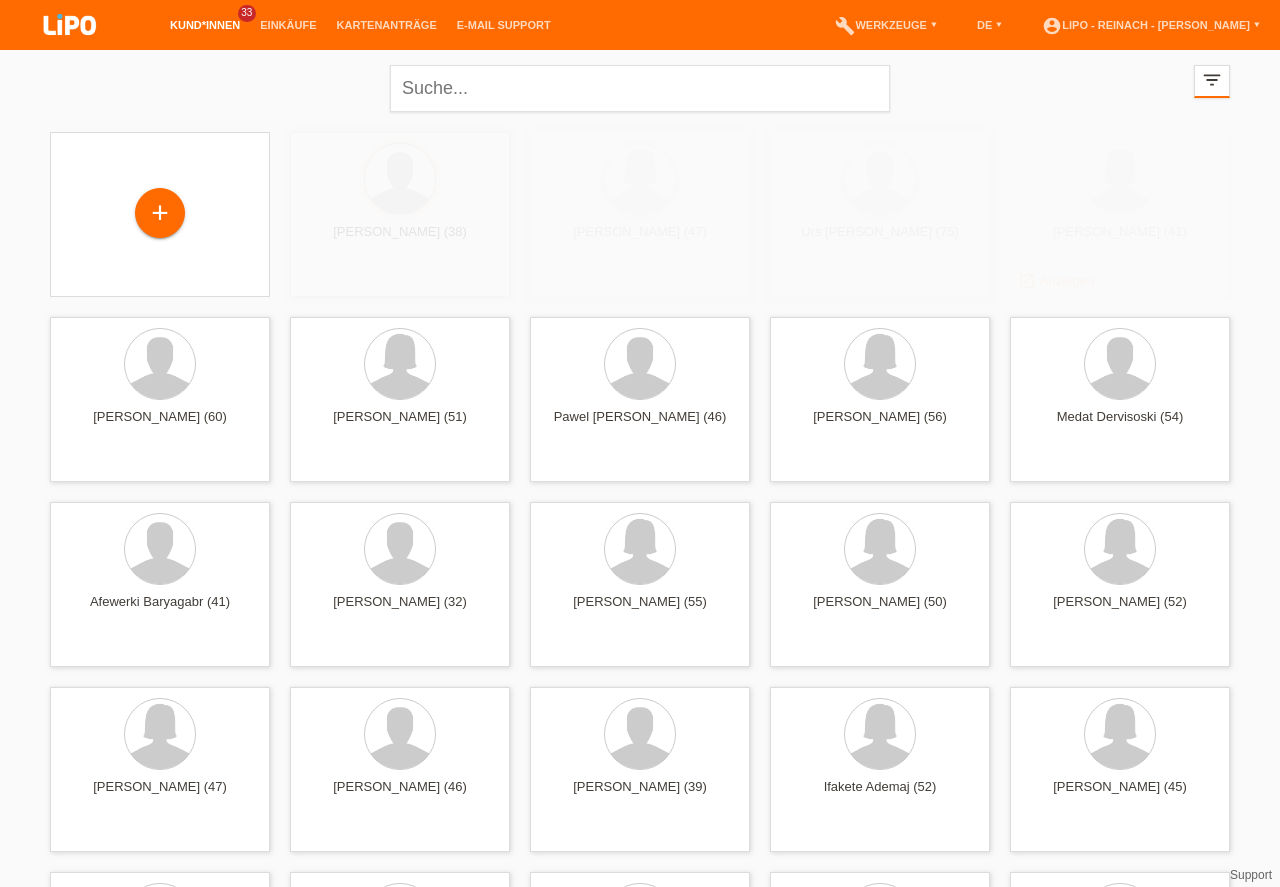 click on "filter_list" at bounding box center [1212, 80] 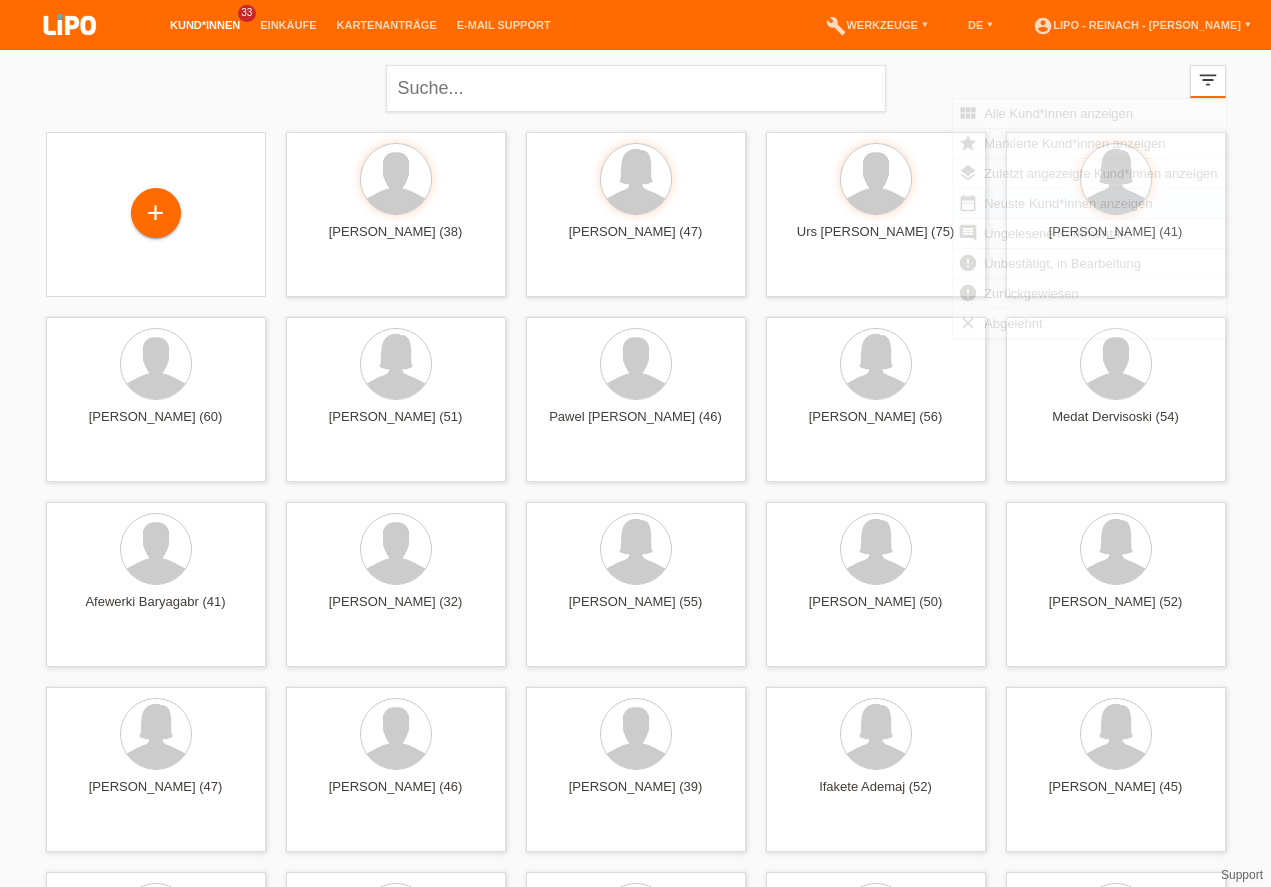 click on "Neuste Kund*innen anzeigen" at bounding box center (1068, 203) 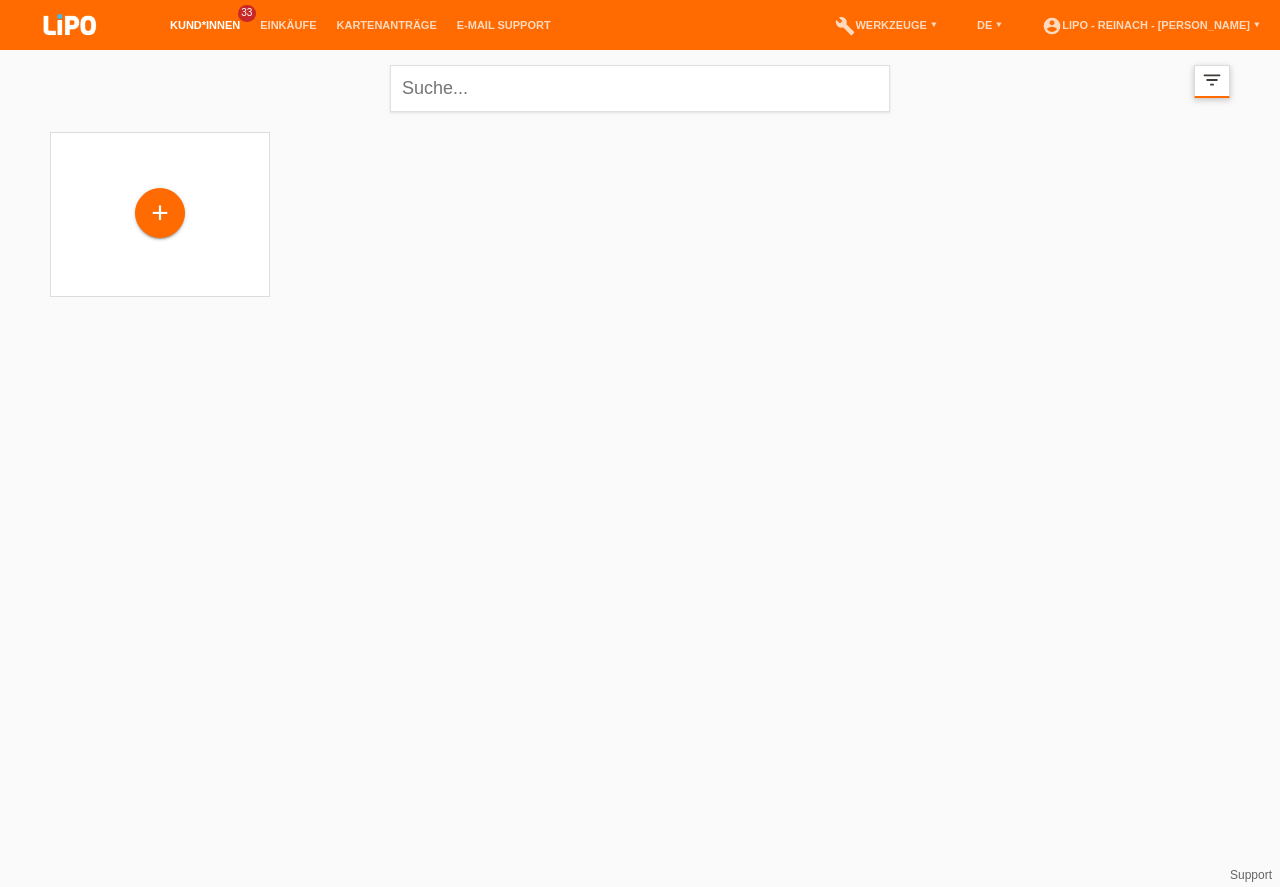 click on "filter_list" at bounding box center (1212, 80) 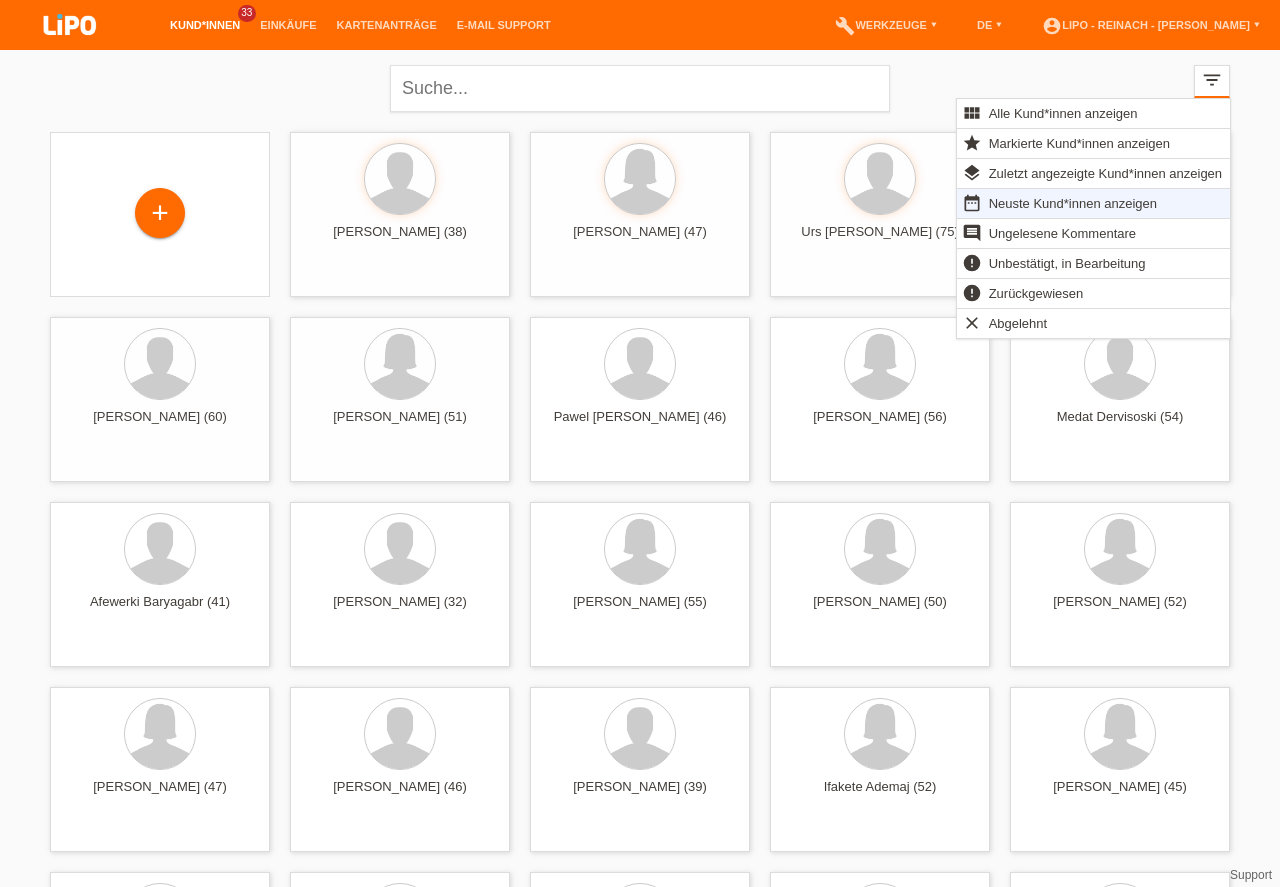 click on "Gülay Yildirim (56)
launch   Anzeigen" at bounding box center [880, 399] 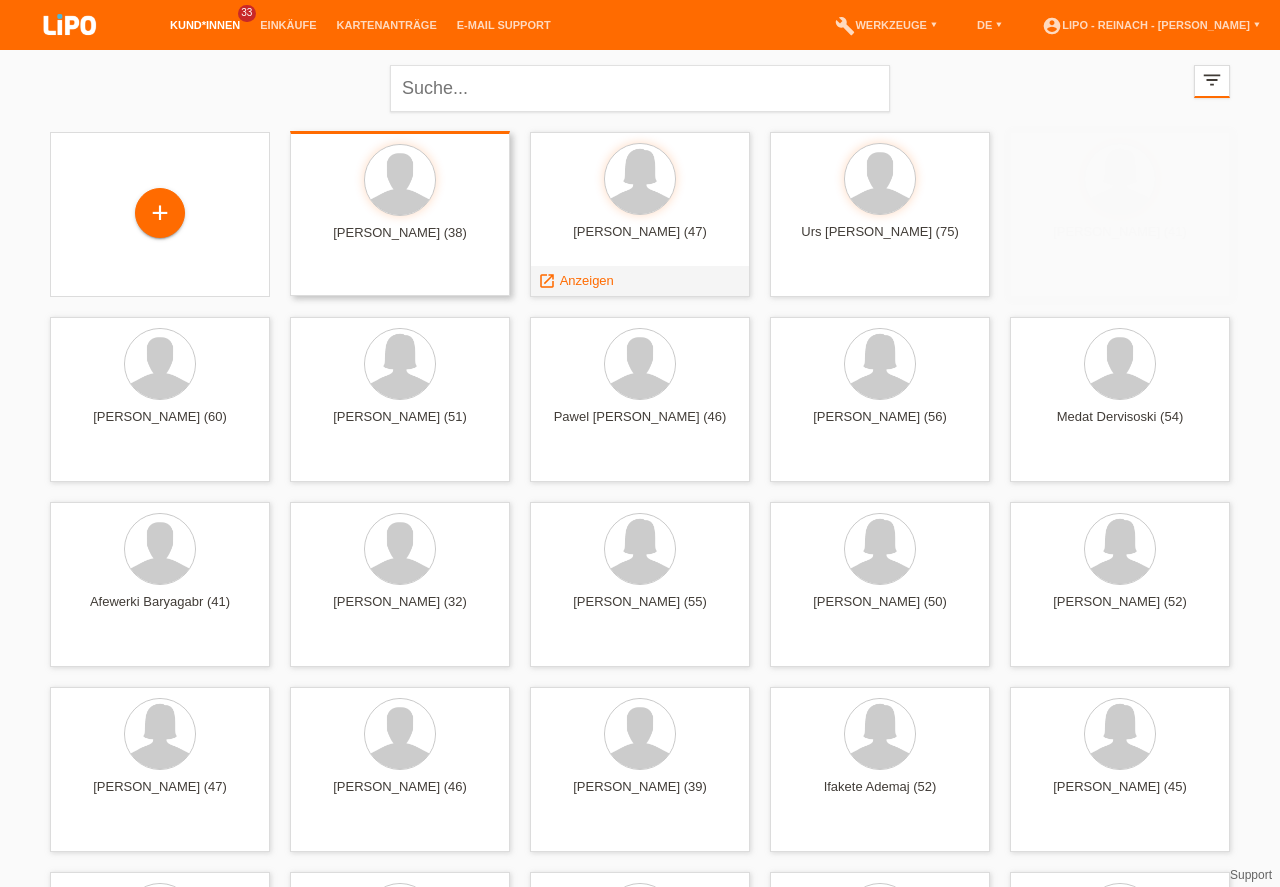 click on "Gülay Yildirim (56)" at bounding box center (880, 425) 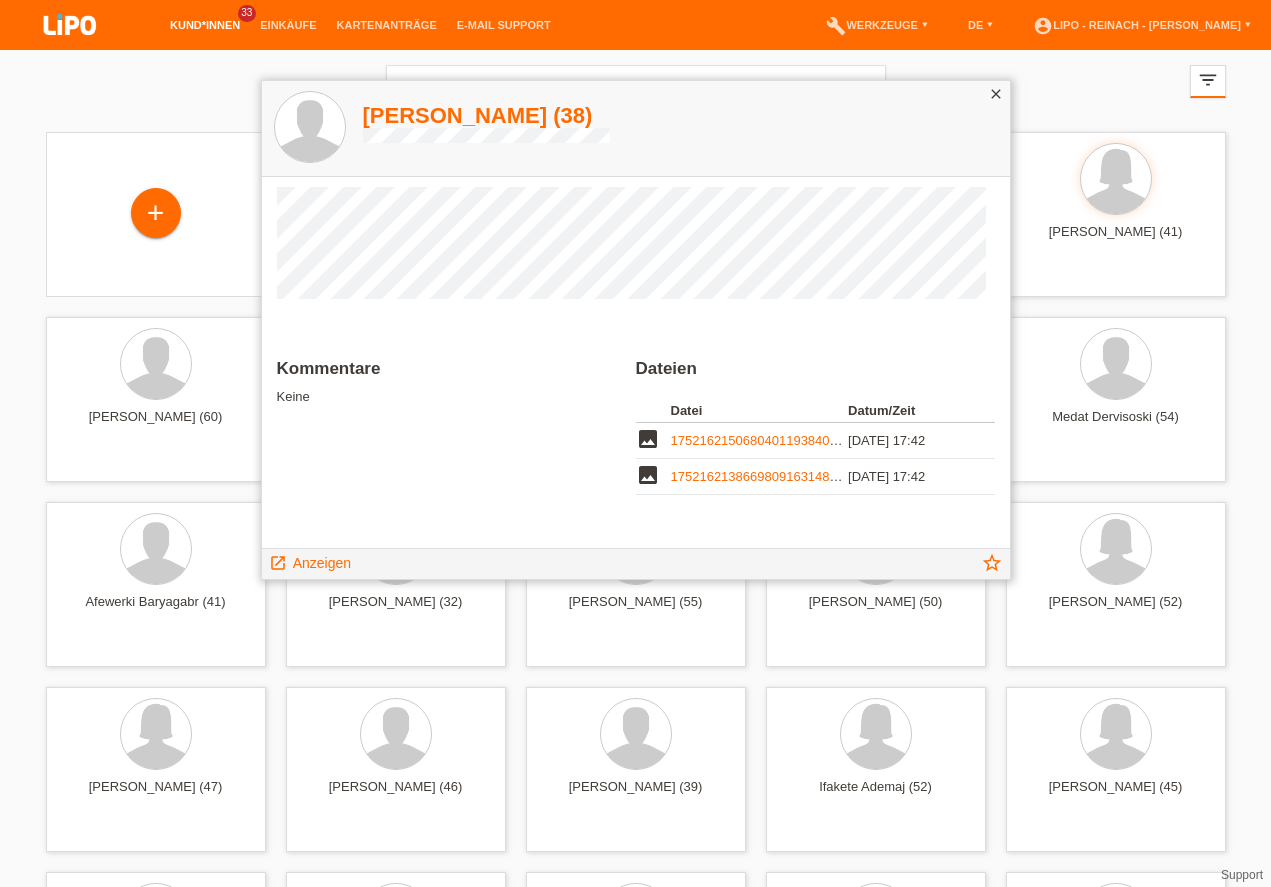 click on "close" at bounding box center [996, 94] 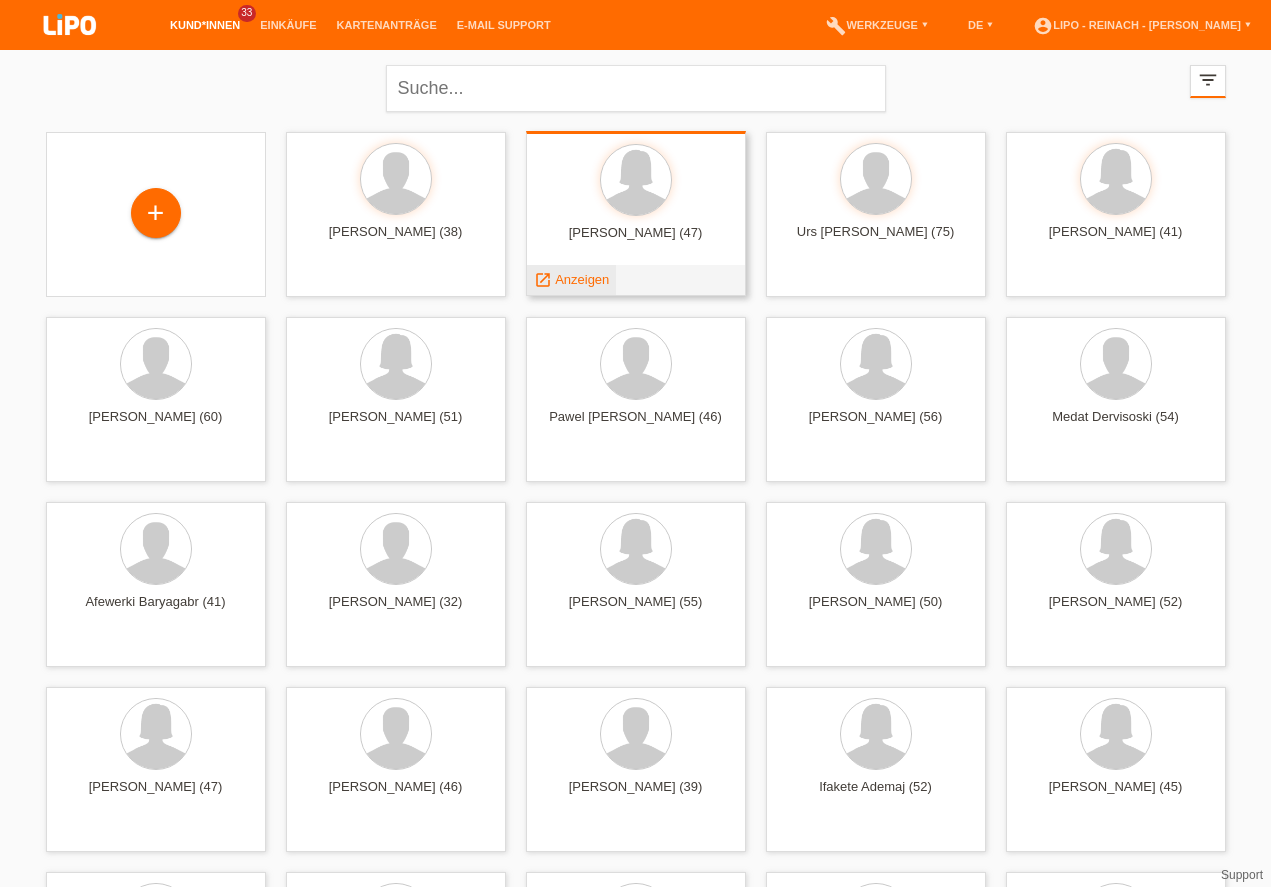 click on "Anzeigen" at bounding box center (582, 279) 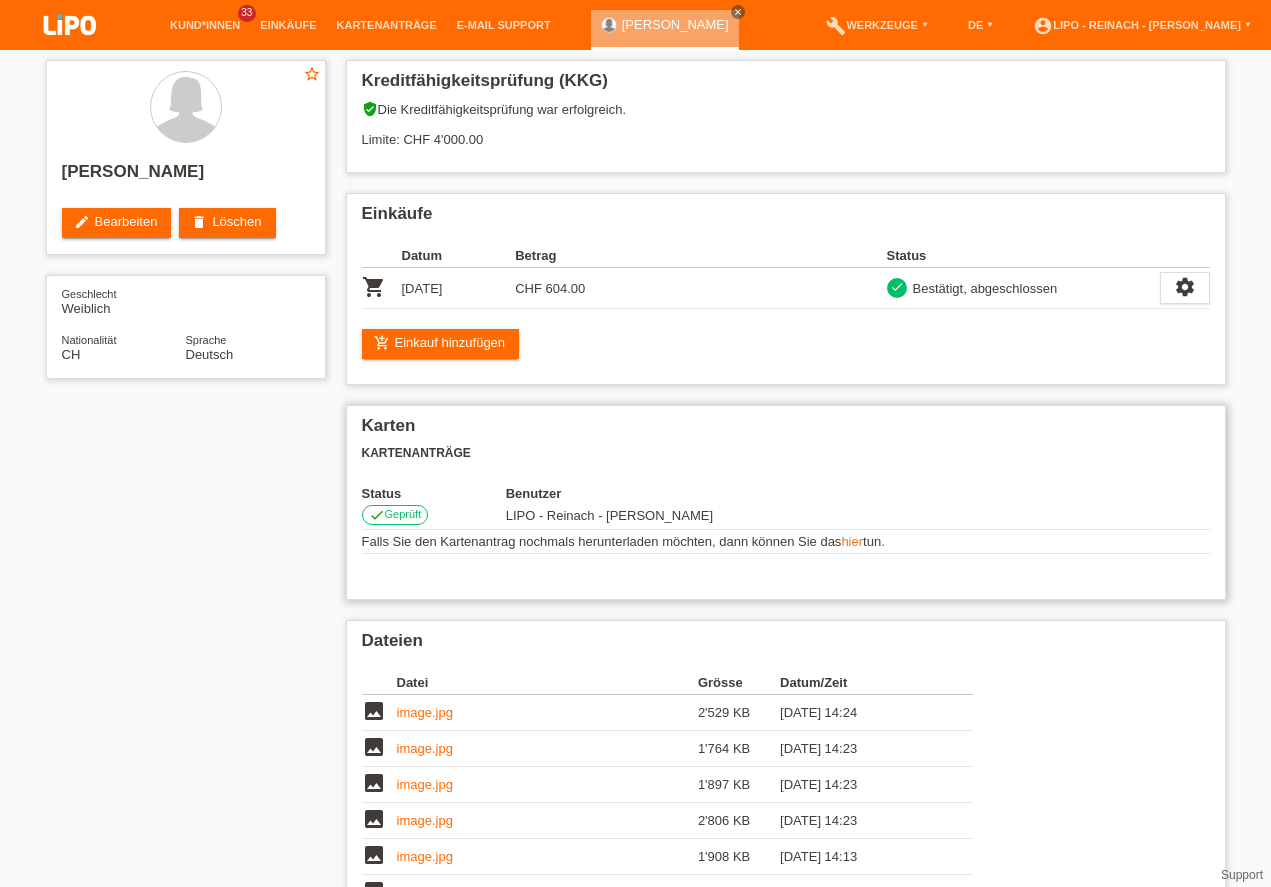 scroll, scrollTop: 0, scrollLeft: 0, axis: both 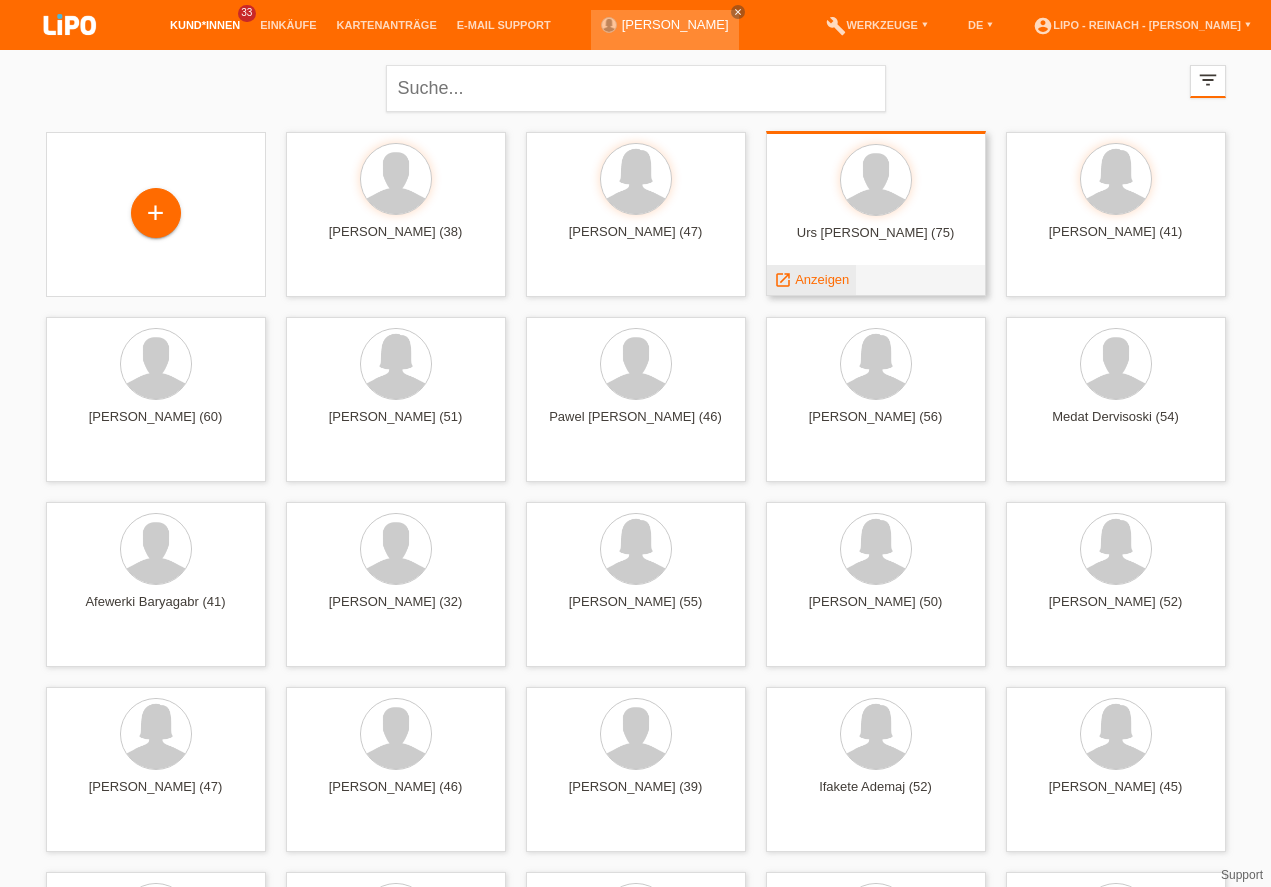 click on "Anzeigen" at bounding box center (822, 279) 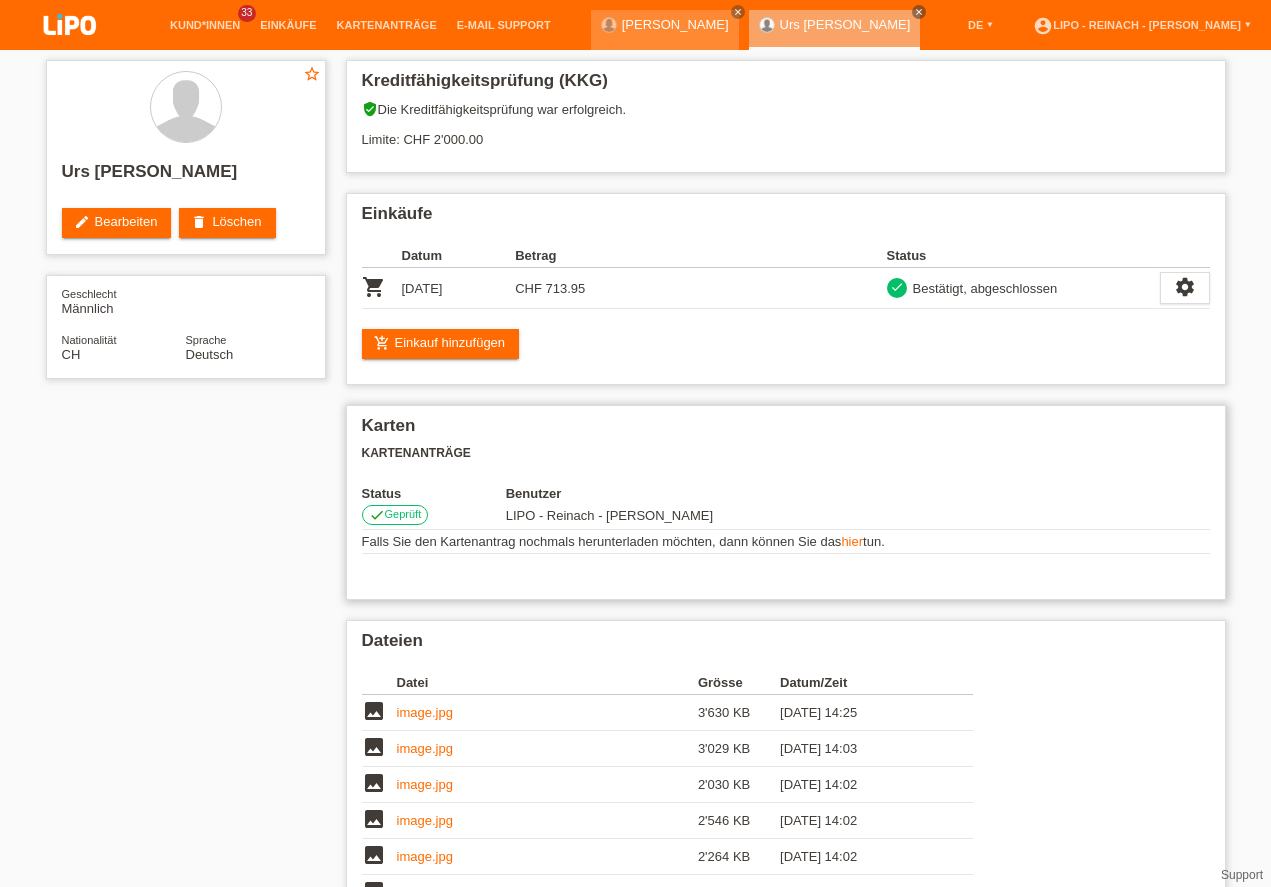 scroll, scrollTop: 0, scrollLeft: 0, axis: both 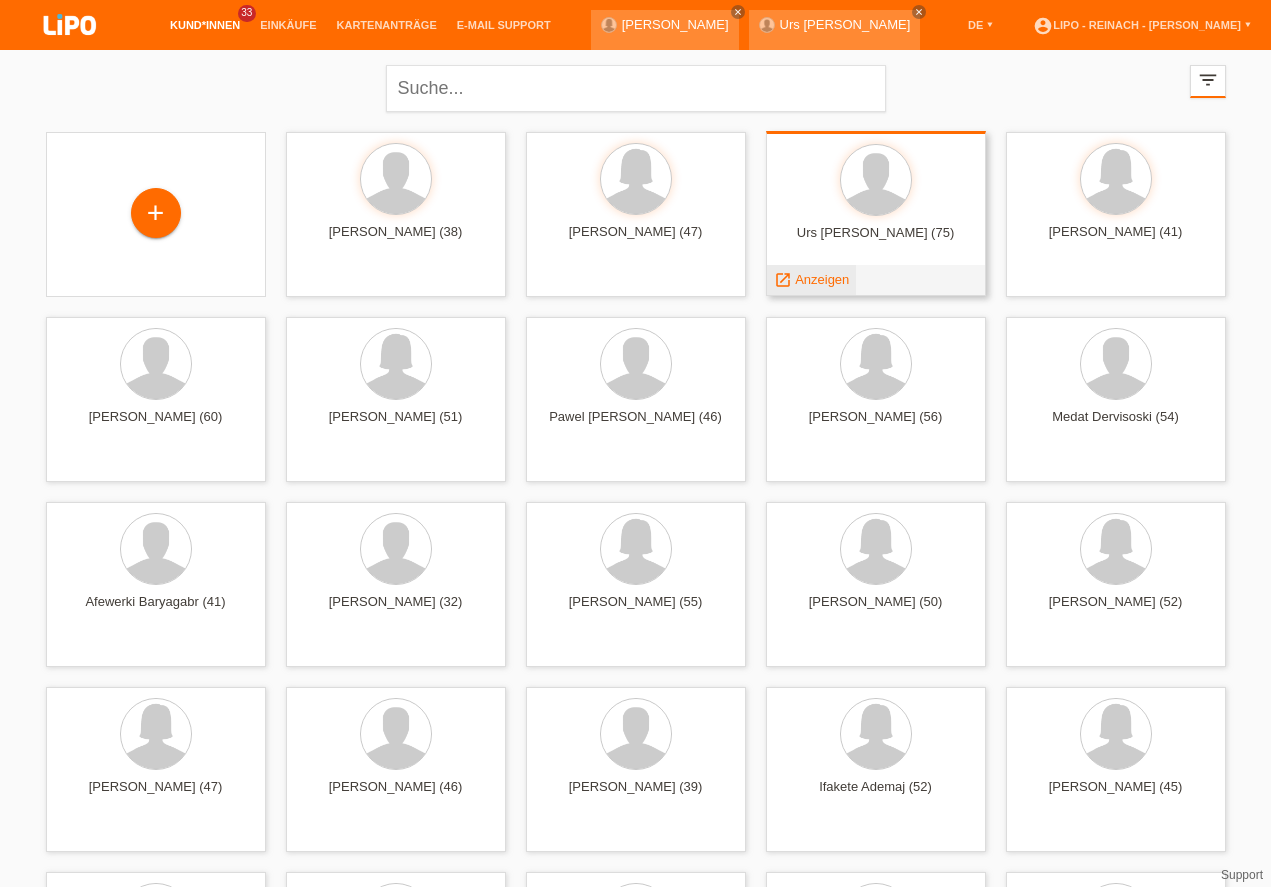 click on "Anzeigen" at bounding box center [822, 279] 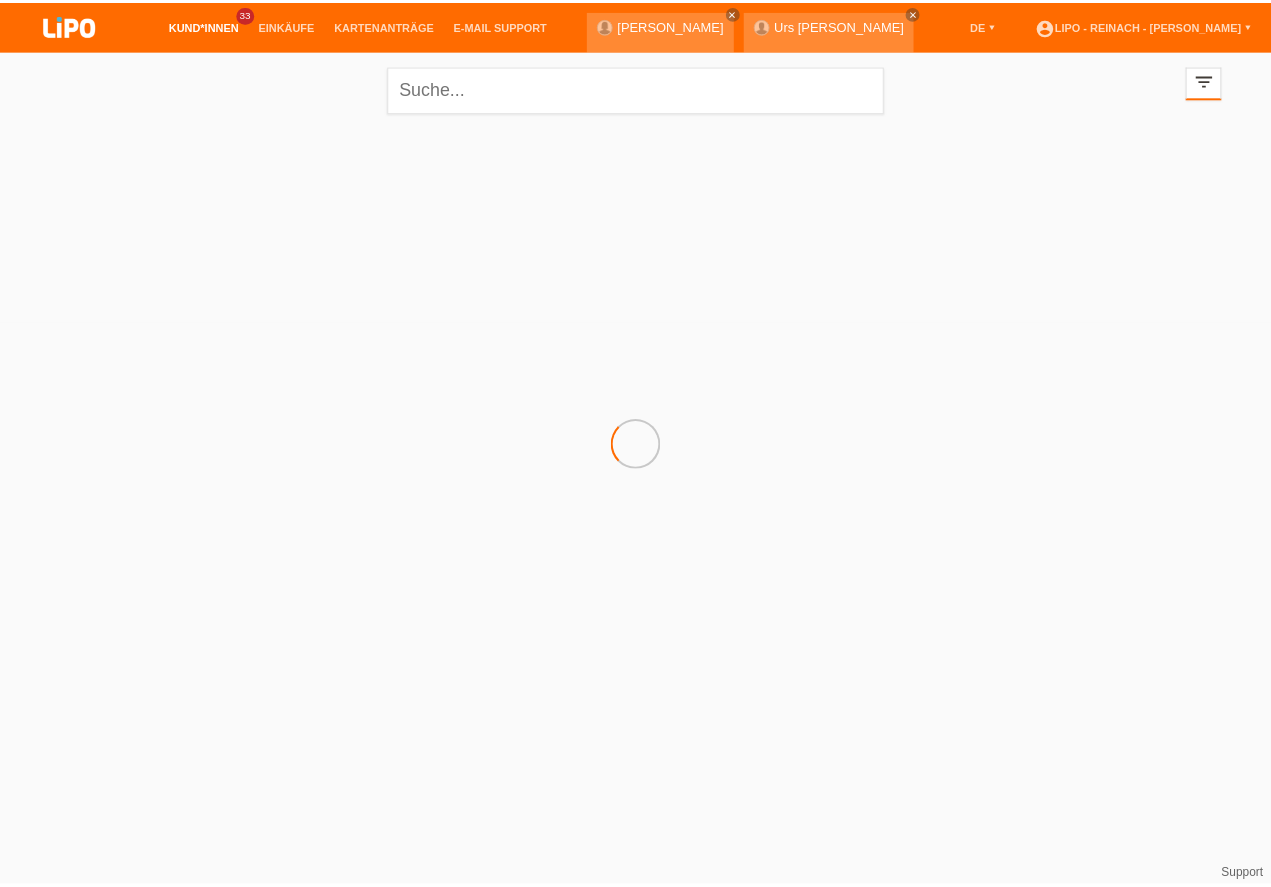scroll, scrollTop: 0, scrollLeft: 0, axis: both 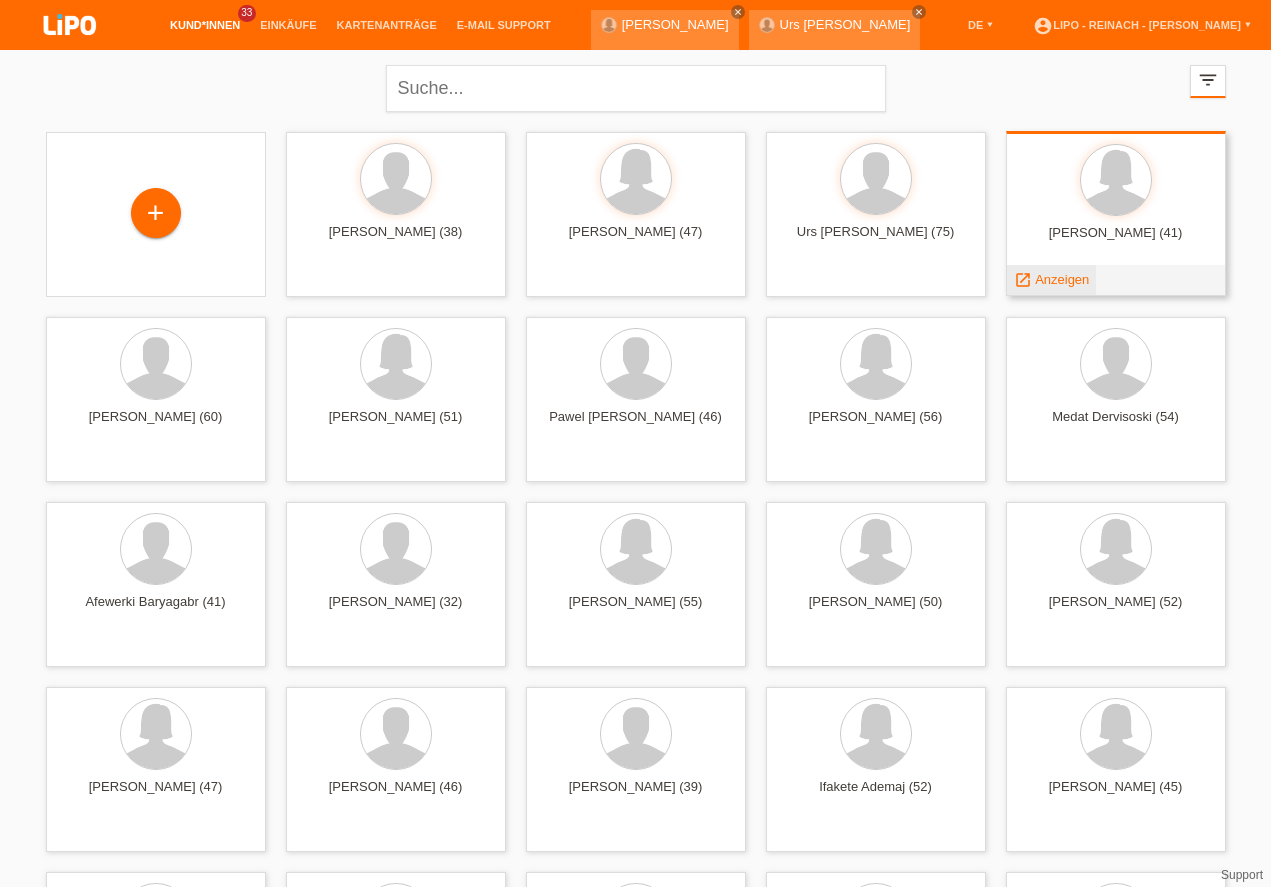 click on "Anzeigen" at bounding box center (1062, 279) 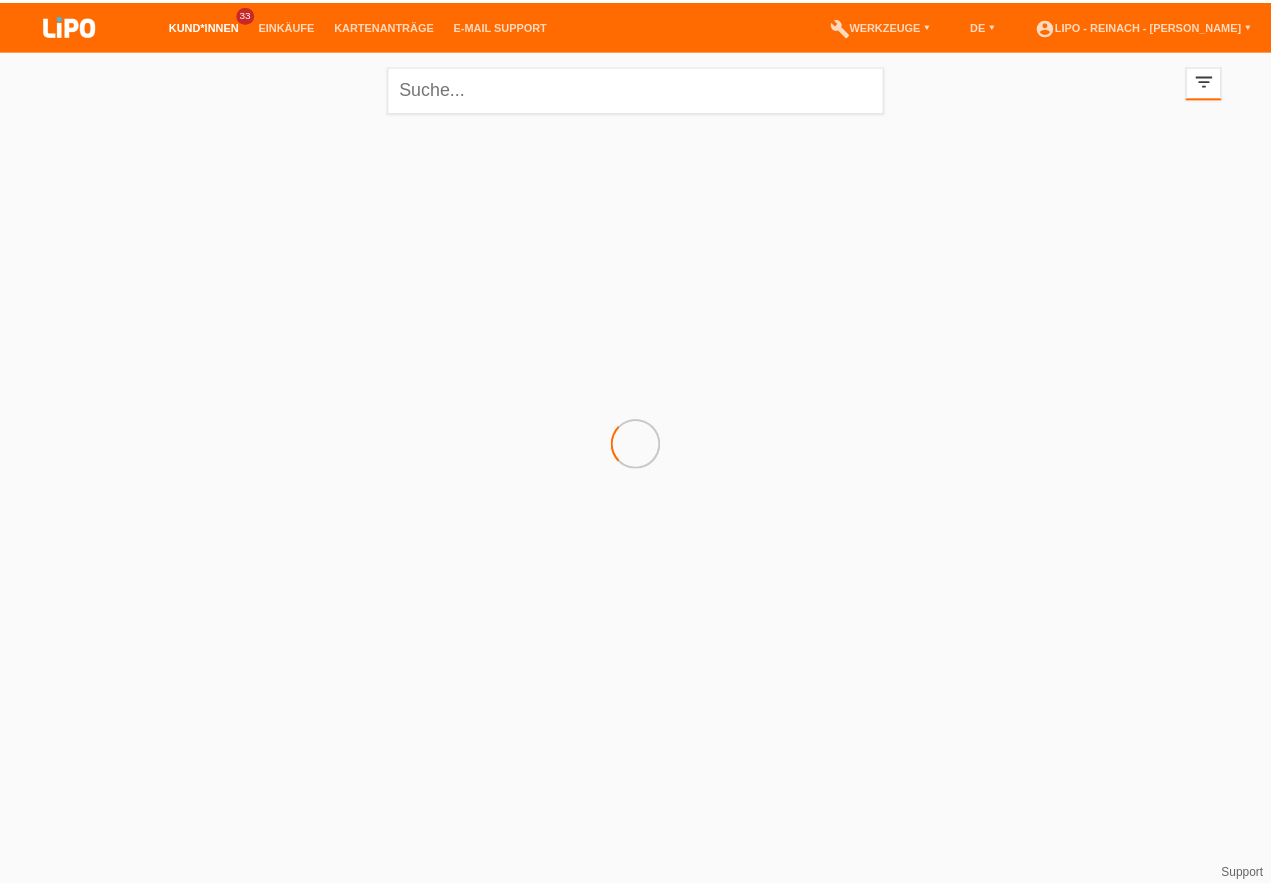 scroll, scrollTop: 0, scrollLeft: 0, axis: both 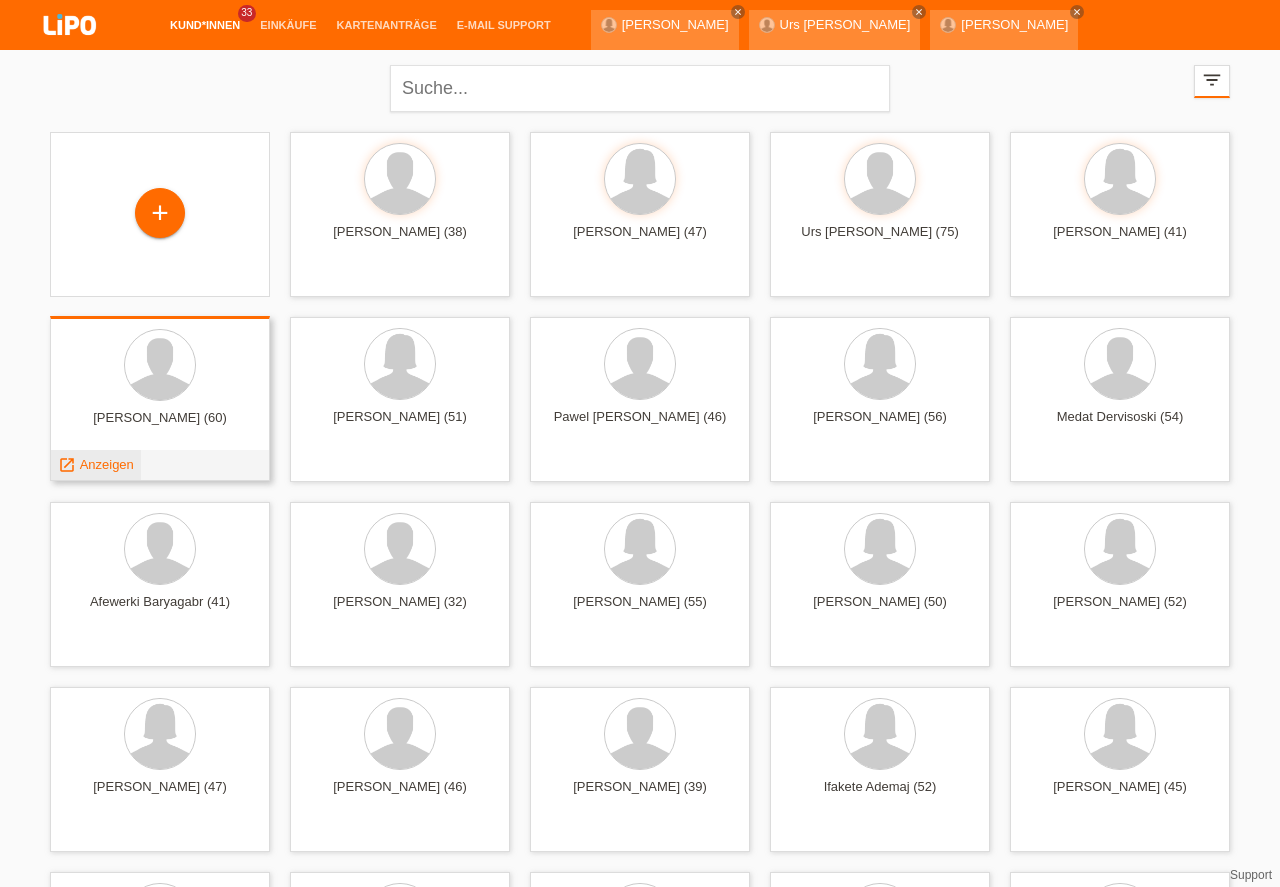 click on "Anzeigen" at bounding box center (107, 464) 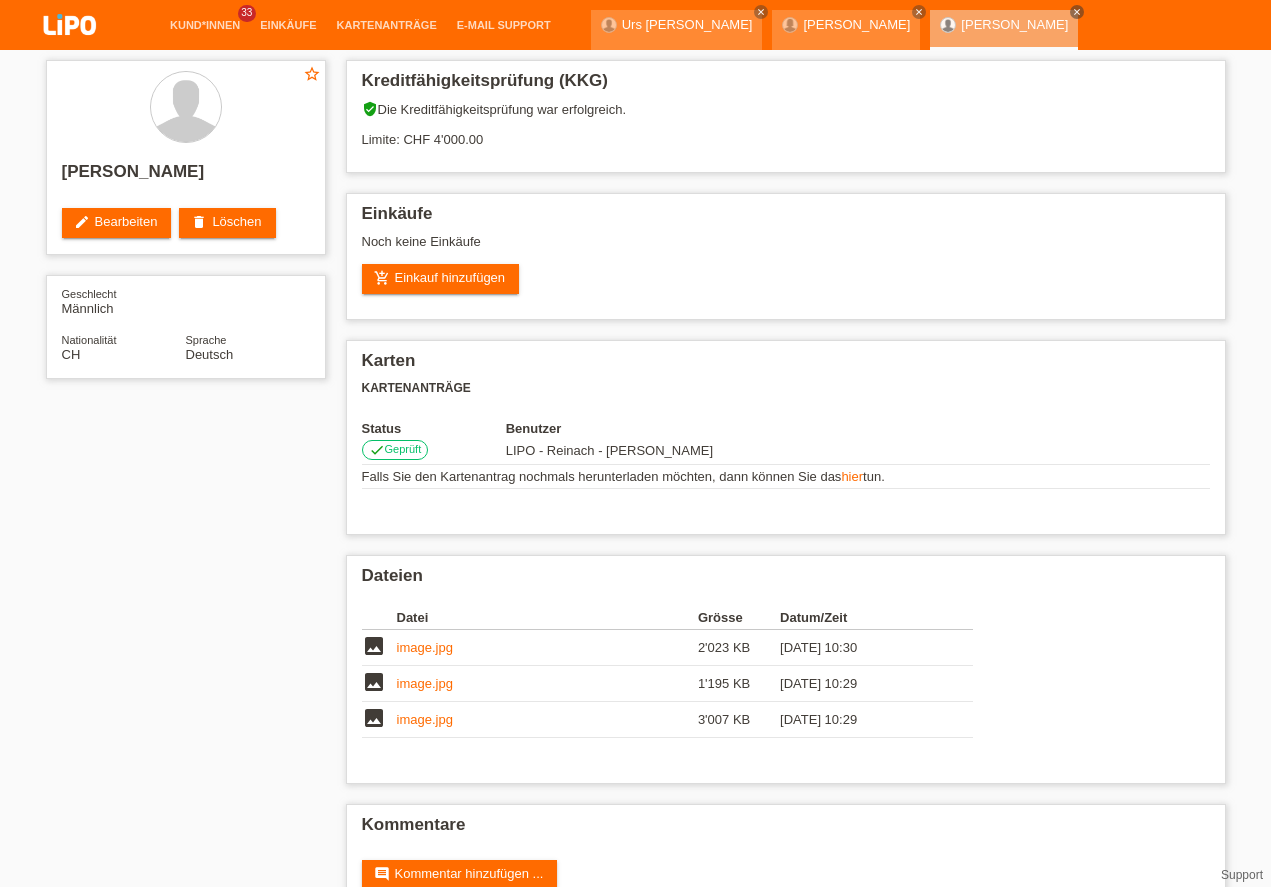 scroll, scrollTop: 0, scrollLeft: 0, axis: both 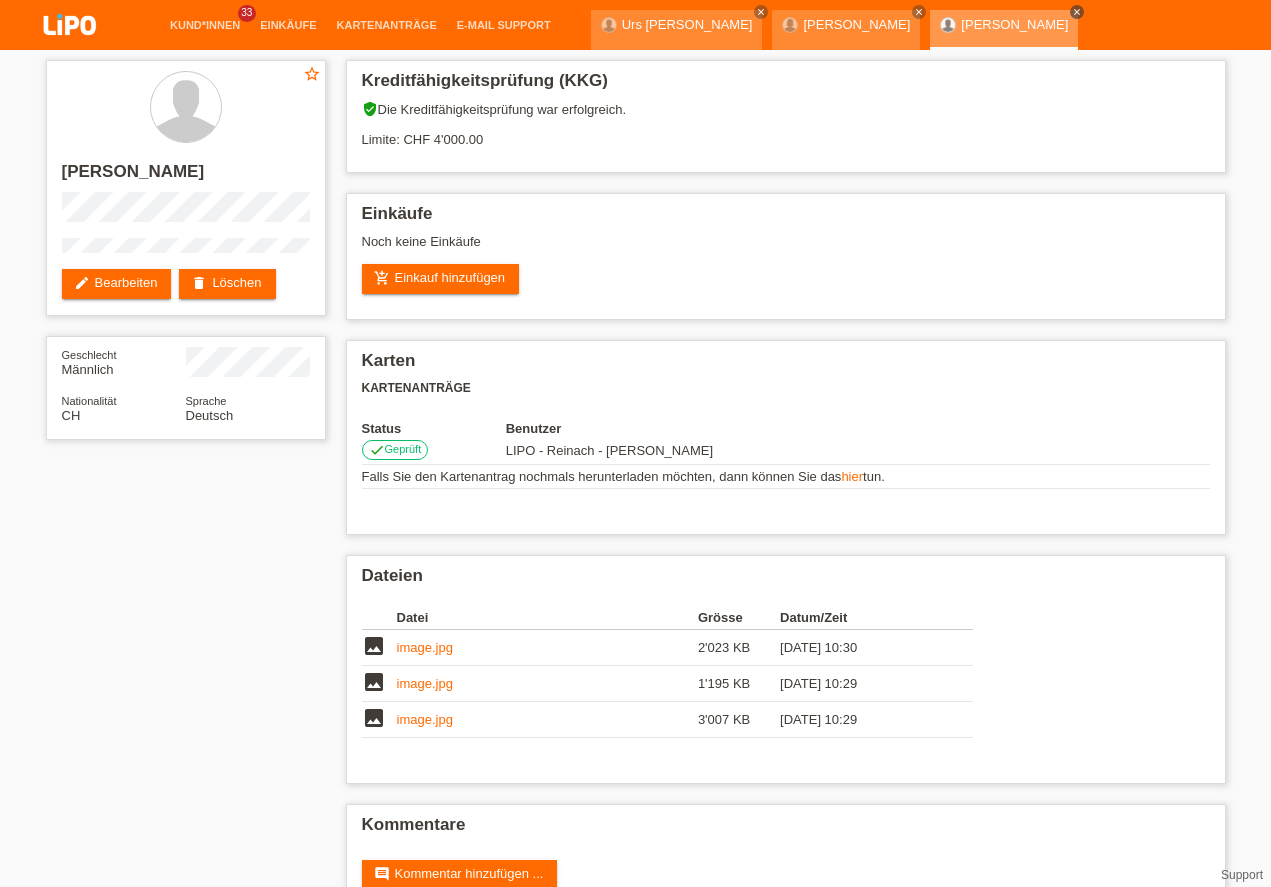 click on "close" at bounding box center [1077, 12] 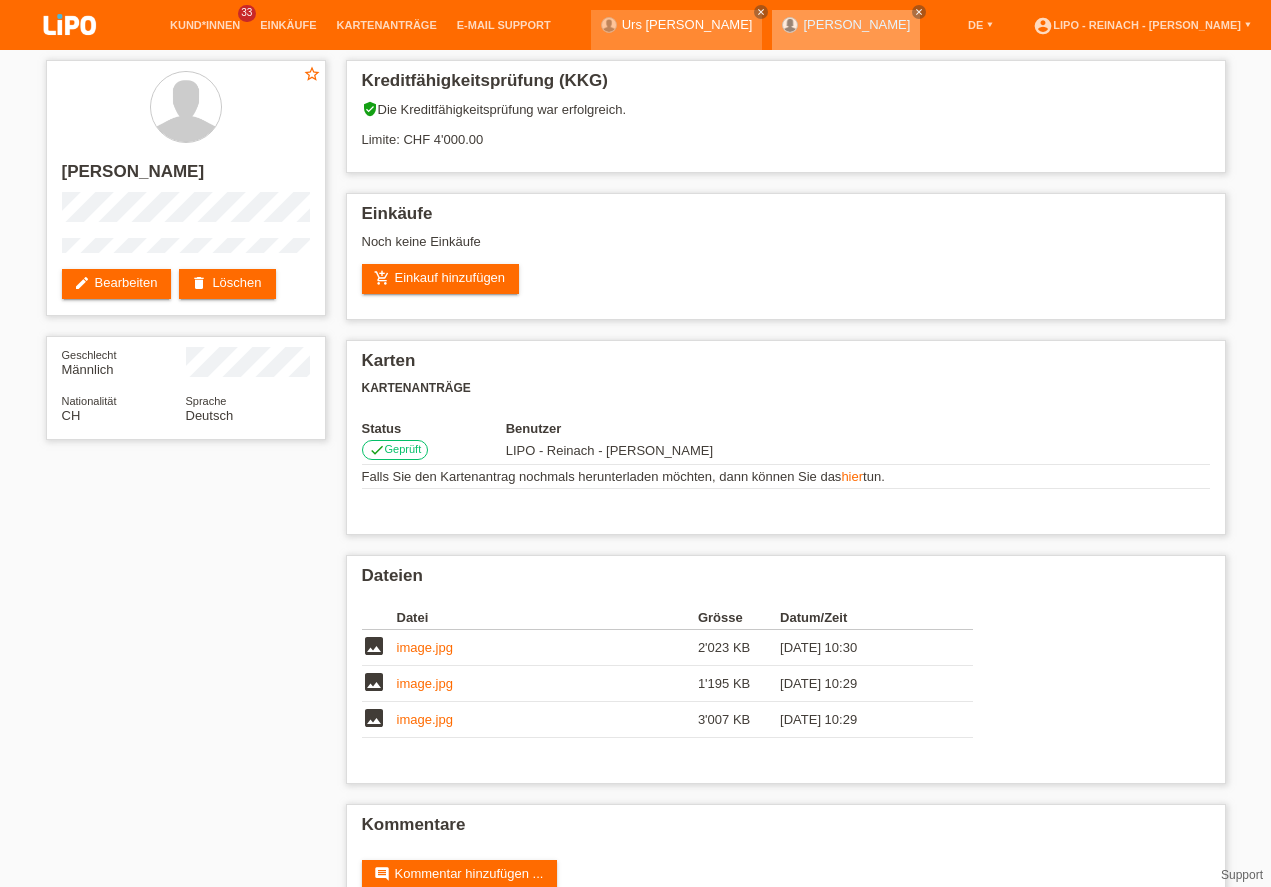 click on "close" at bounding box center [919, 12] 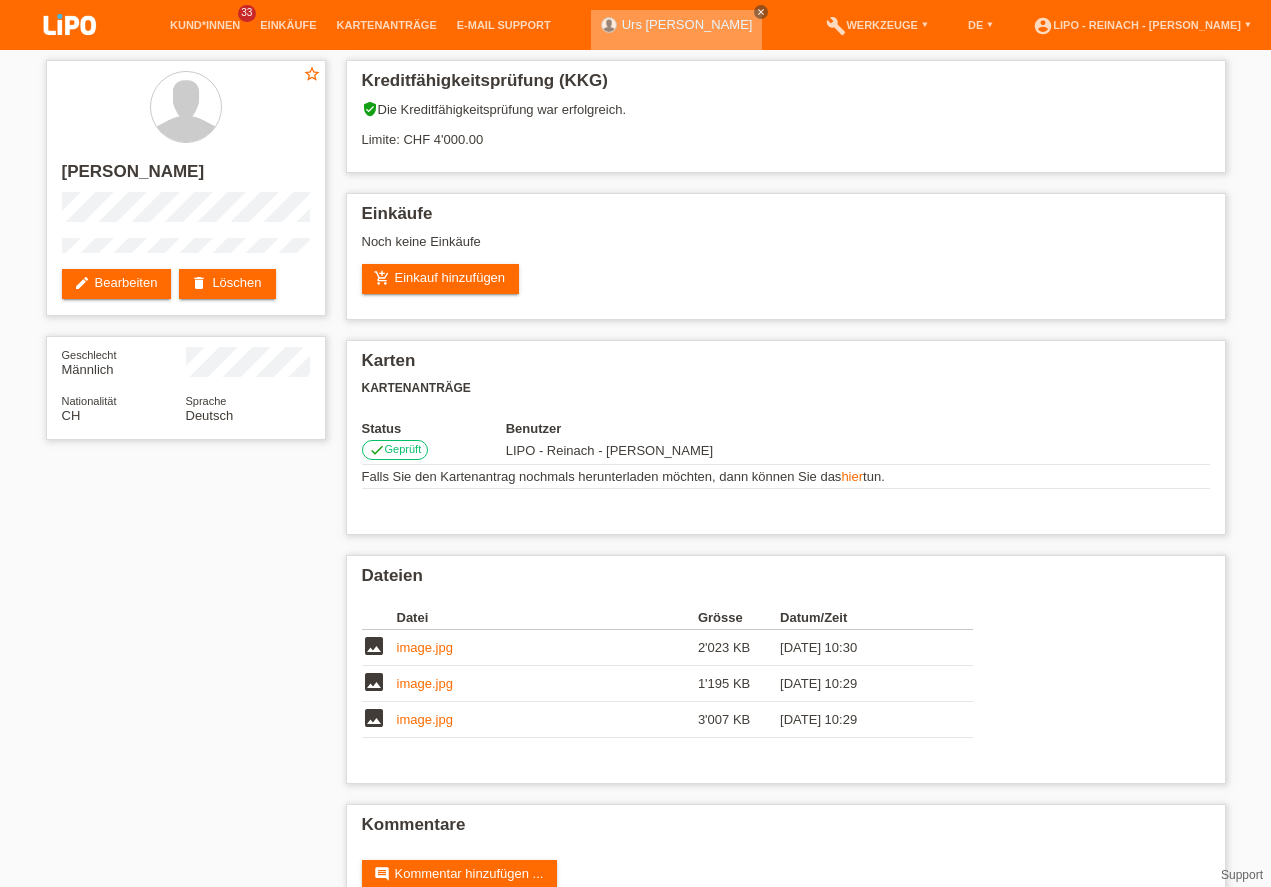 click on "close" at bounding box center [761, 12] 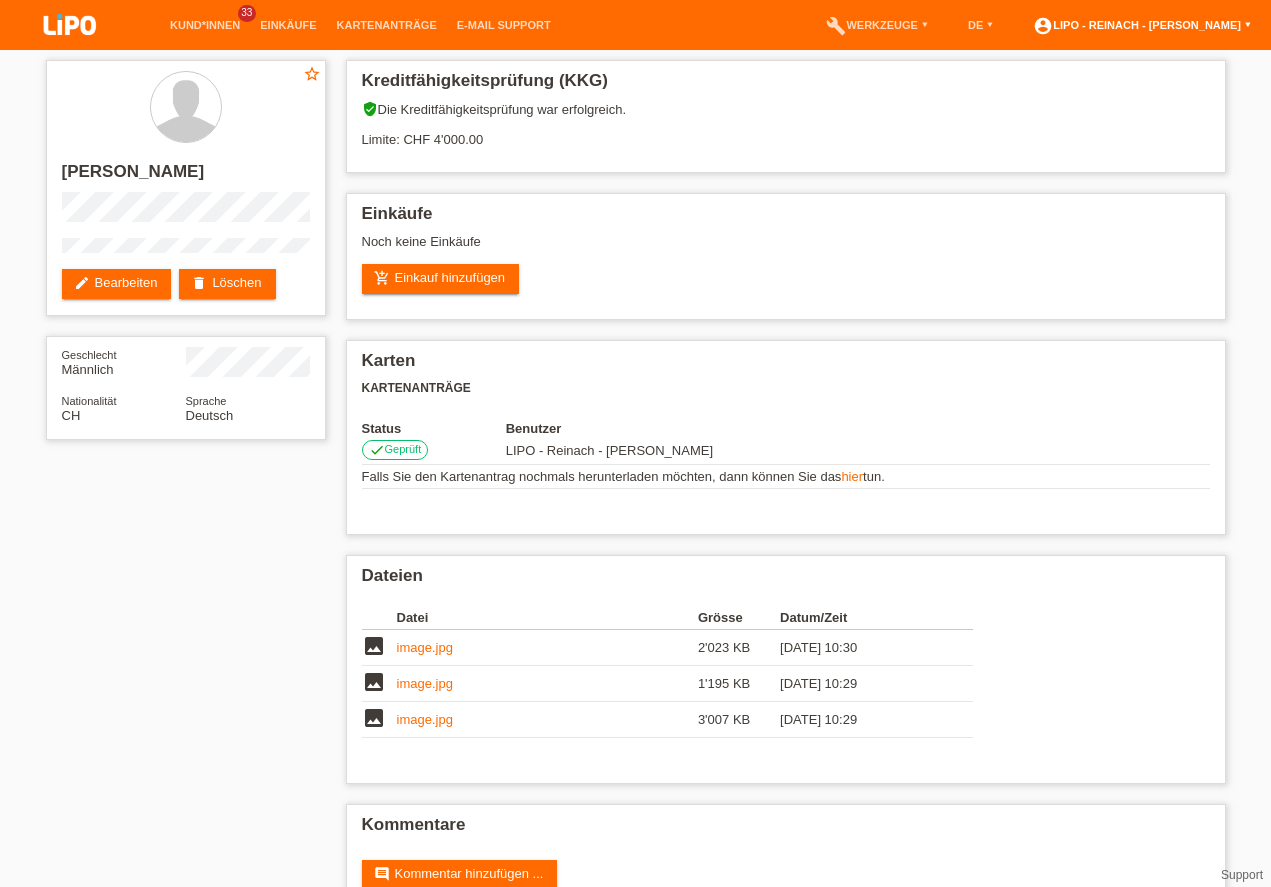 click on "account_circle  LIPO - Reinach - [PERSON_NAME]  ▾" at bounding box center [1142, 25] 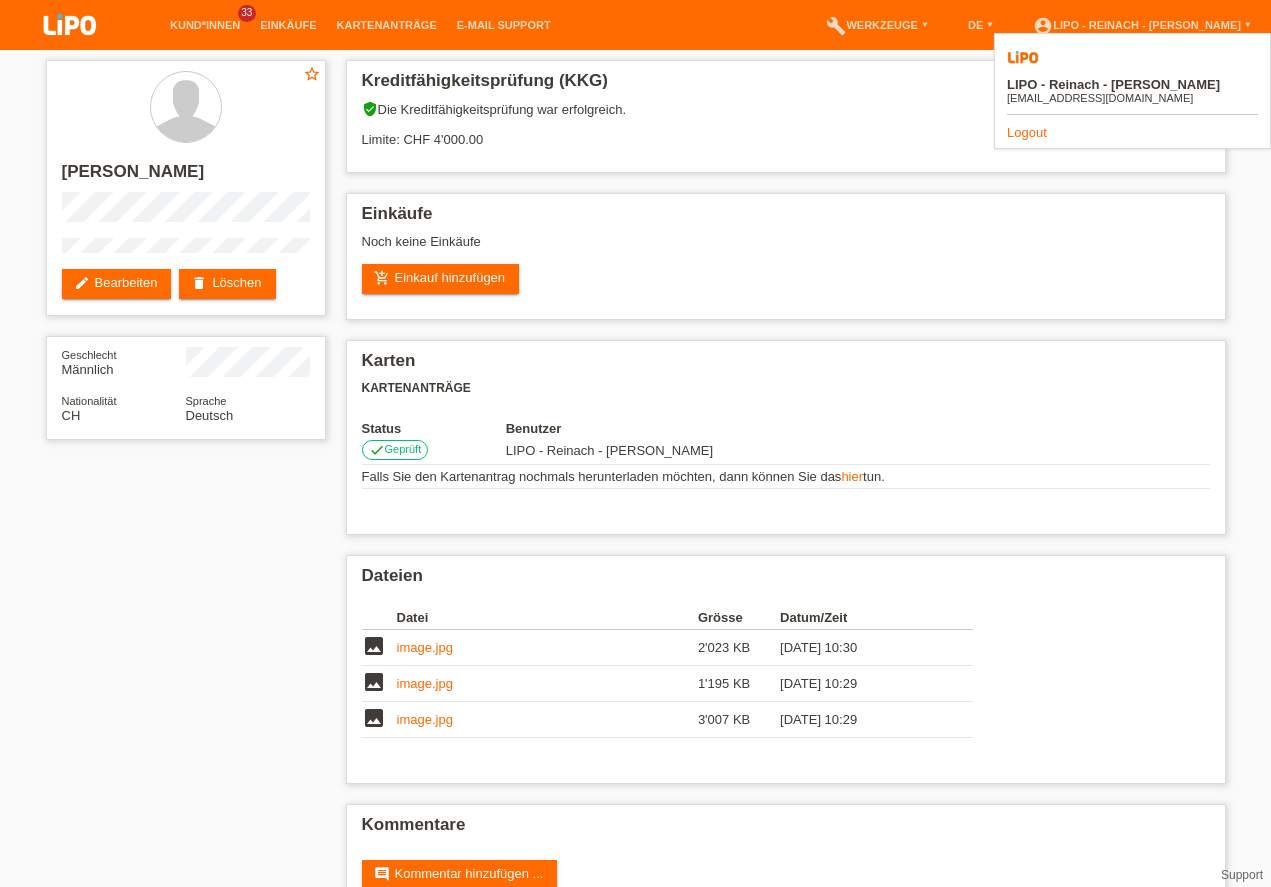 click on "Logout" at bounding box center [1027, 132] 